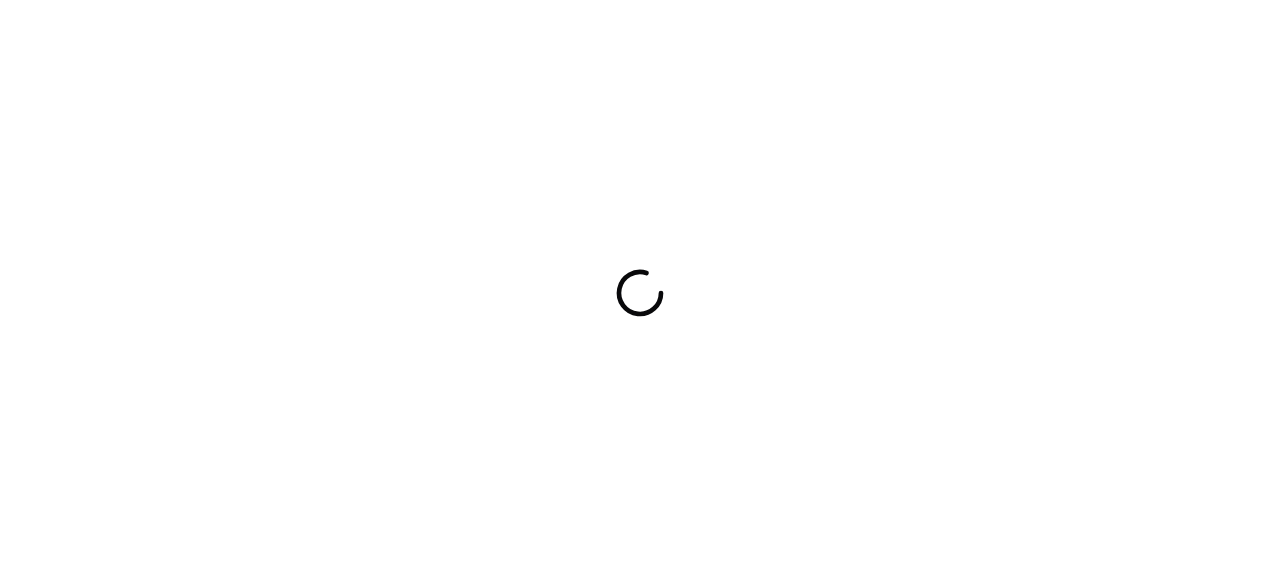 scroll, scrollTop: 0, scrollLeft: 0, axis: both 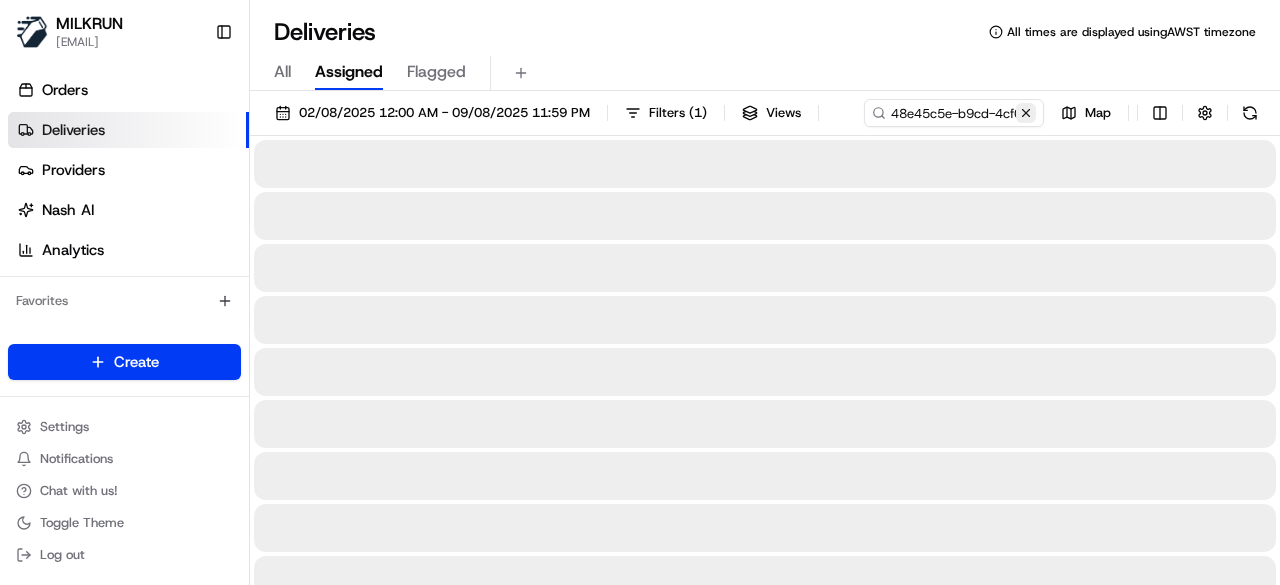 click at bounding box center (1026, 113) 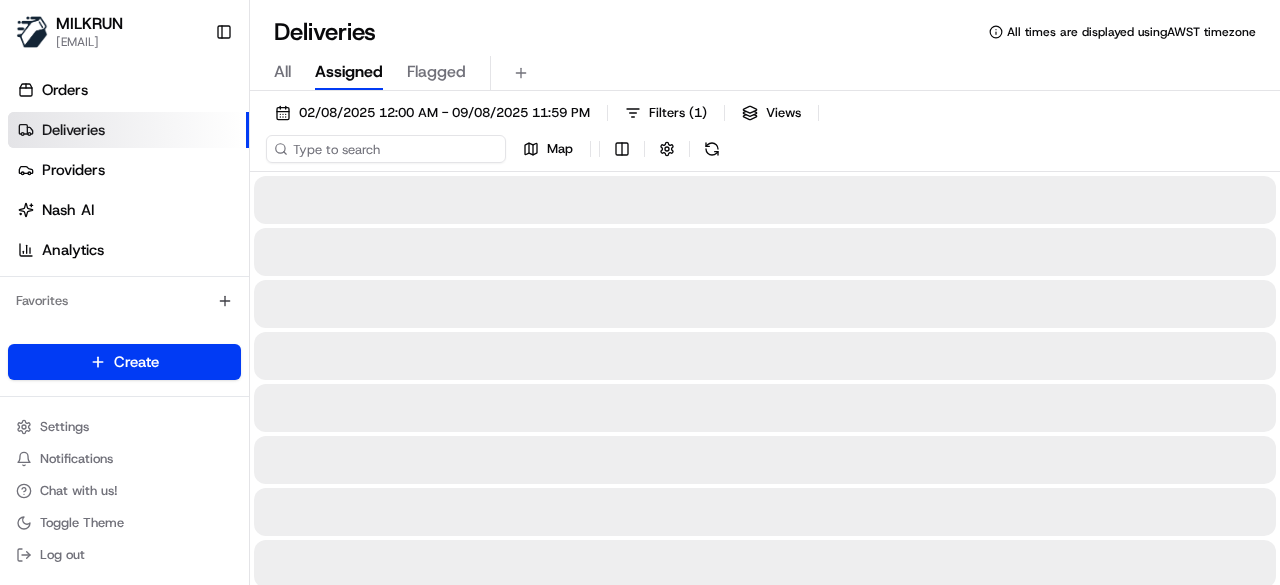 click on "02/08/2025 12:00 AM - 09/08/2025 11:59 PM Filters ( 1 ) Views Map" at bounding box center [765, 135] 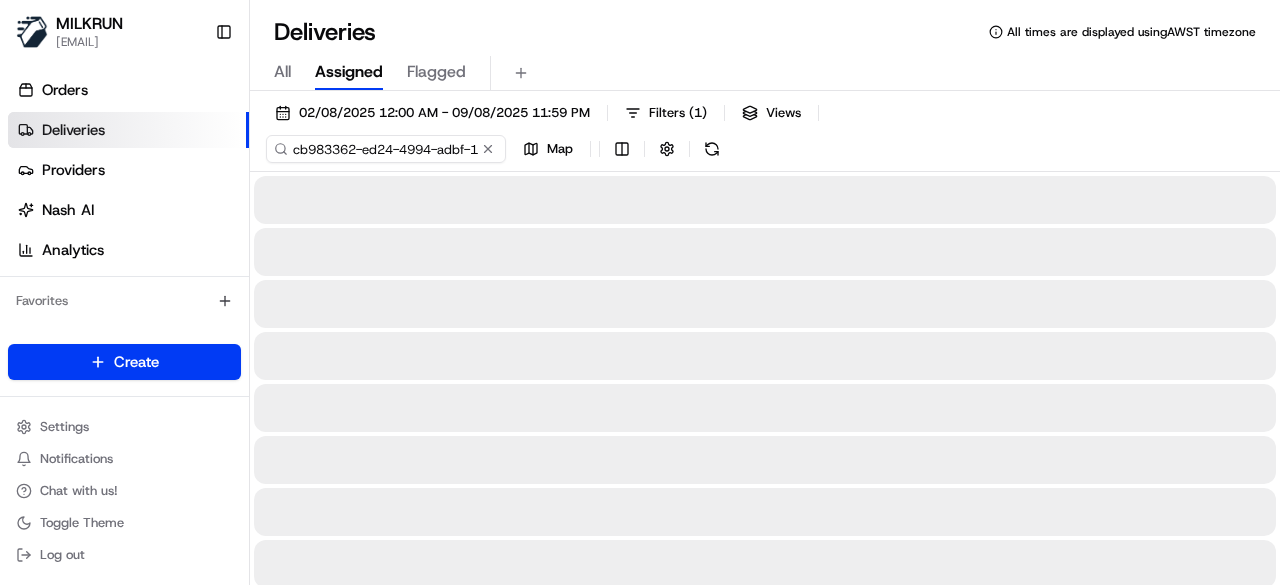 scroll, scrollTop: 0, scrollLeft: 94, axis: horizontal 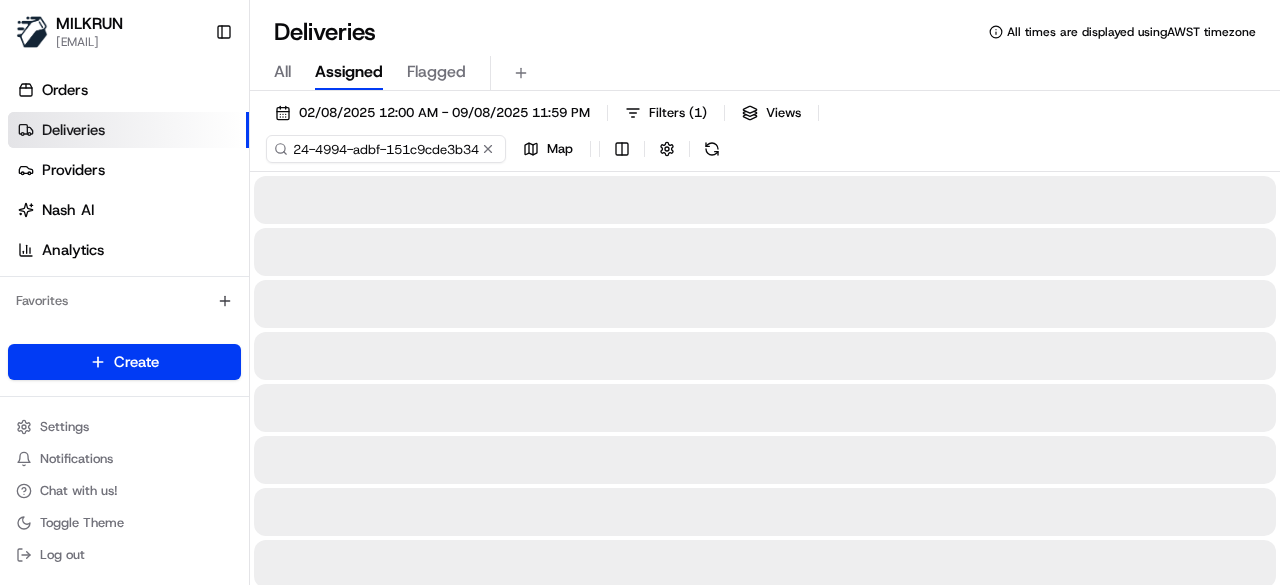type on "cb983362-ed24-4994-adbf-151c9cde3b34" 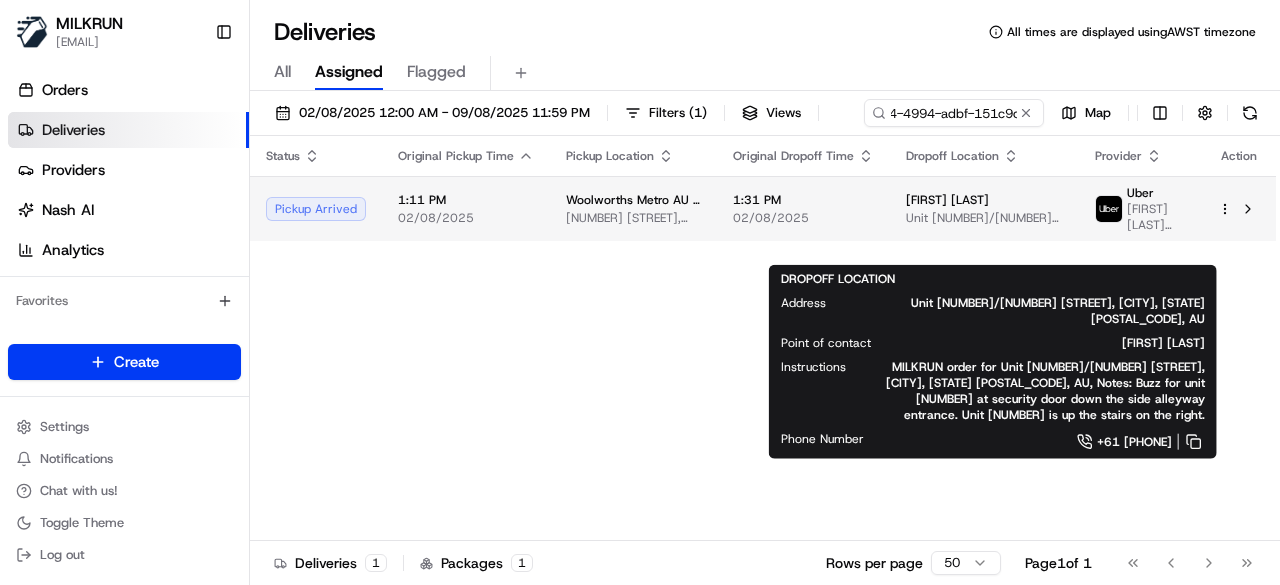 scroll, scrollTop: 0, scrollLeft: 0, axis: both 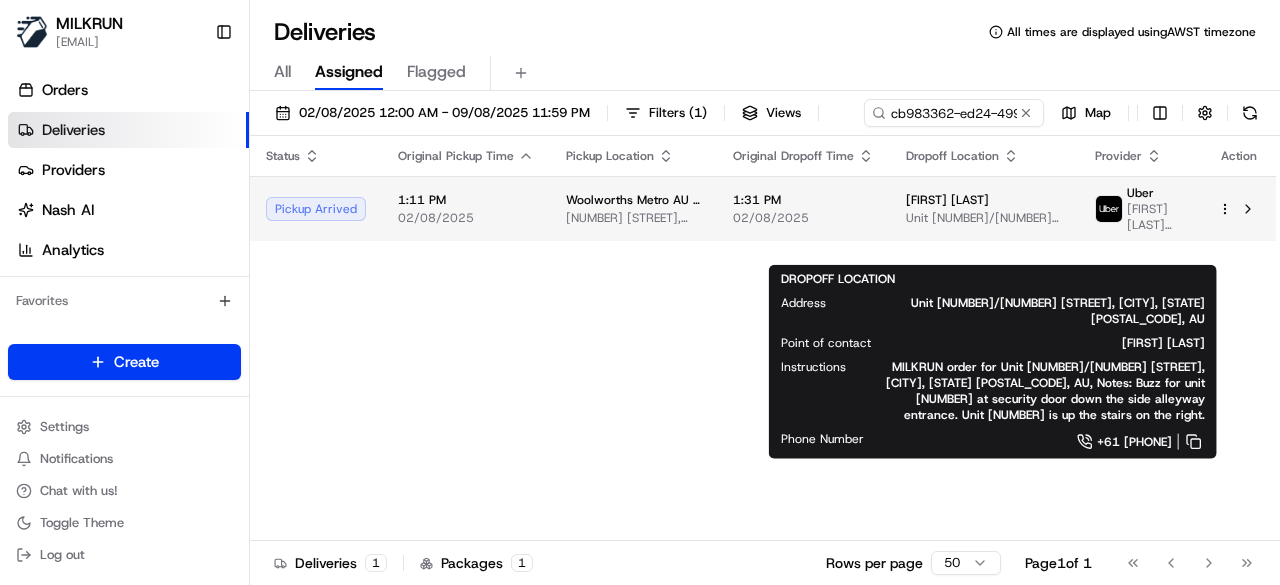 click on "MILKRUN [EMAIL] Toggle Sidebar Orders Deliveries Providers Nash AI Analytics Favorites Main Menu Members & Organization Organization Users Roles Preferences Customization Tracking Orchestration Automations Locations Pickup Locations Dropoff Locations AI Support Call Agent Billing Billing Refund Requests Integrations Notification Triggers Webhooks API Keys Request Logs Create Settings Notifications Chat with us! Toggle Theme Log out Deliveries All times are displayed using AWST timezone All Assigned Flagged 02/08/2025 12:00 AM - 09/08/2025 11:59 PM Filters ( 1 ) Views cb983362-ed24-4994-adbf-151c9cde3b34 Map Status Original Pickup Time Pickup Location Original Dropoff Time Dropoff Location Provider Action Pickup Arrived 1:11 PM 02/08/2025 Woolworths Metro AU - Illawarra Rd 258 Illawarra Rd, Marrickville, NSW 2204, AU 1:31 PM 02/08/2025 [FIRST] [LAST] Unit [NUMBER]/[NUMBER] [STREET], [CITY], [STATE] [POSTAL_CODE], AU Uber [FIRST] [LAST] [INITIAL] Deliveries 1 Packages 1 Rows per page 50 Page 1 of 1" at bounding box center [640, 292] 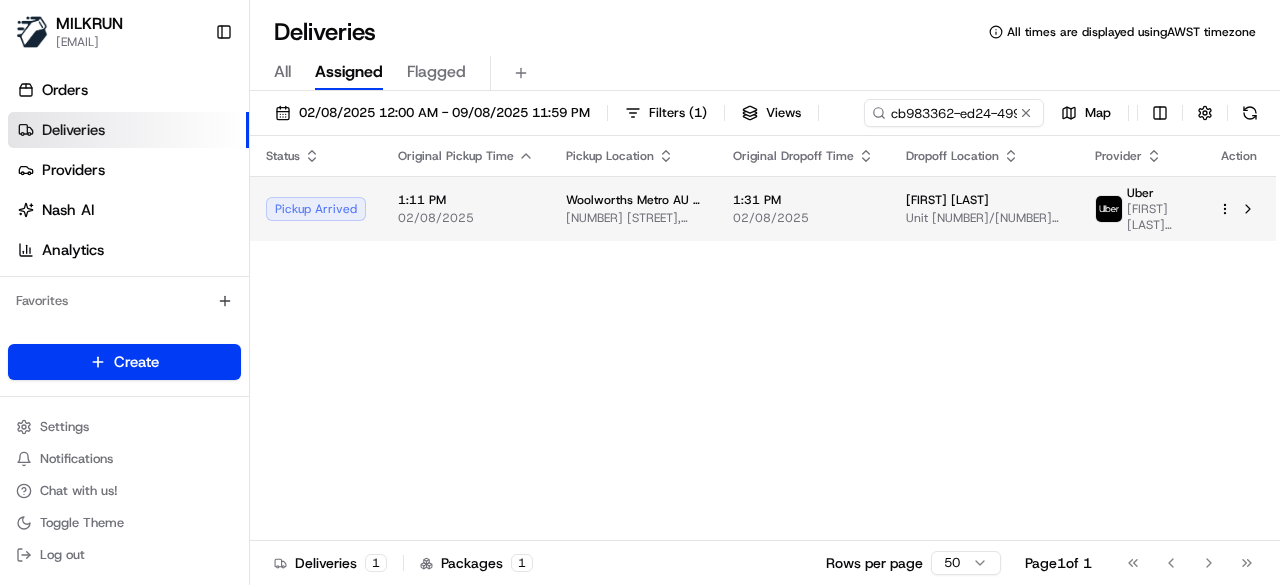 click on "02/08/2025" at bounding box center (803, 218) 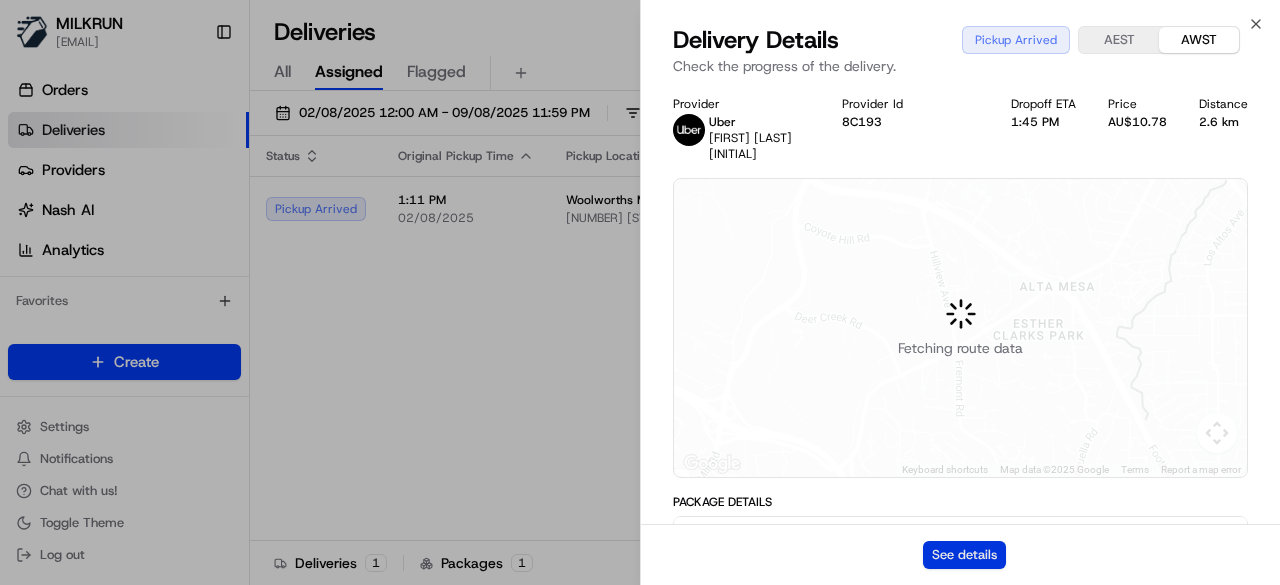 click on "See details" at bounding box center [964, 555] 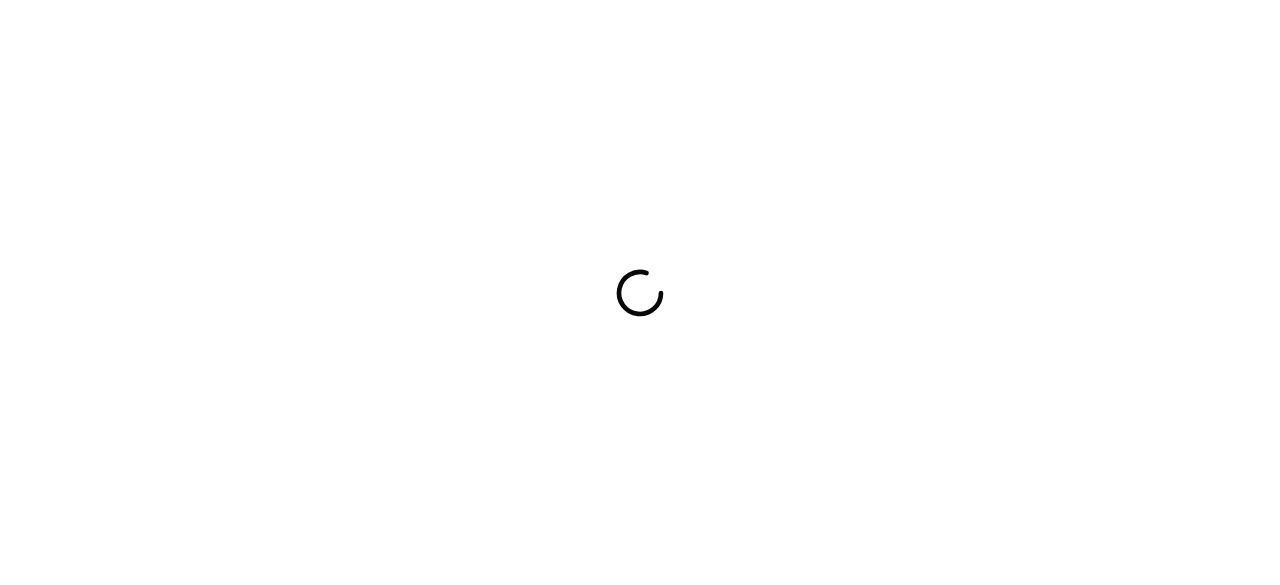 scroll, scrollTop: 0, scrollLeft: 0, axis: both 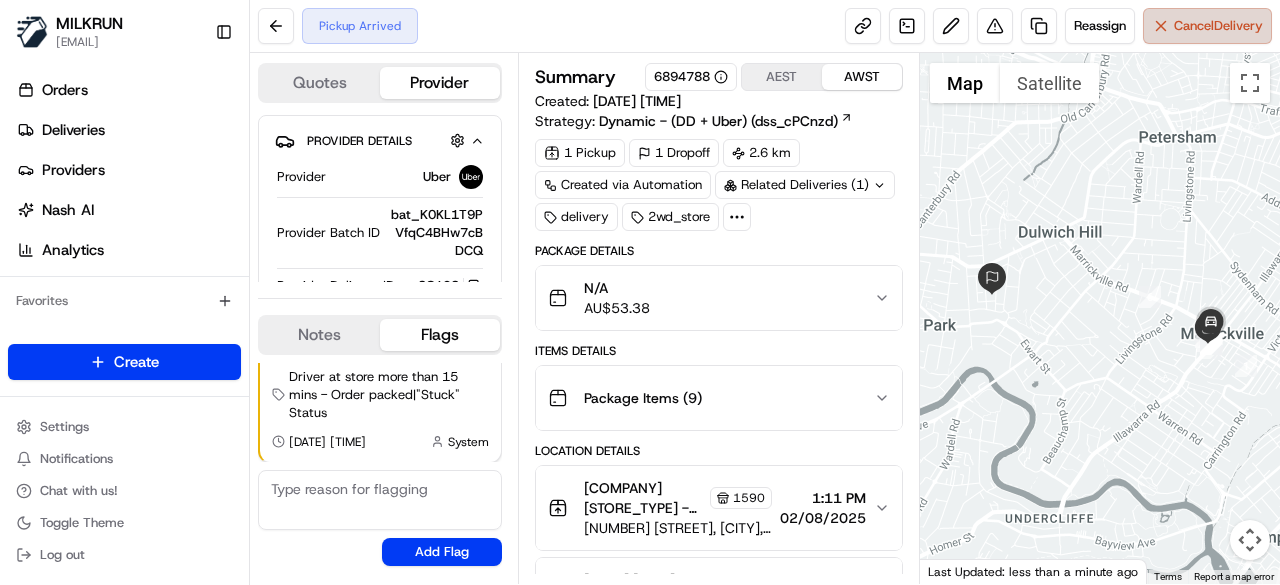 click on "Cancel  Delivery" at bounding box center [1207, 26] 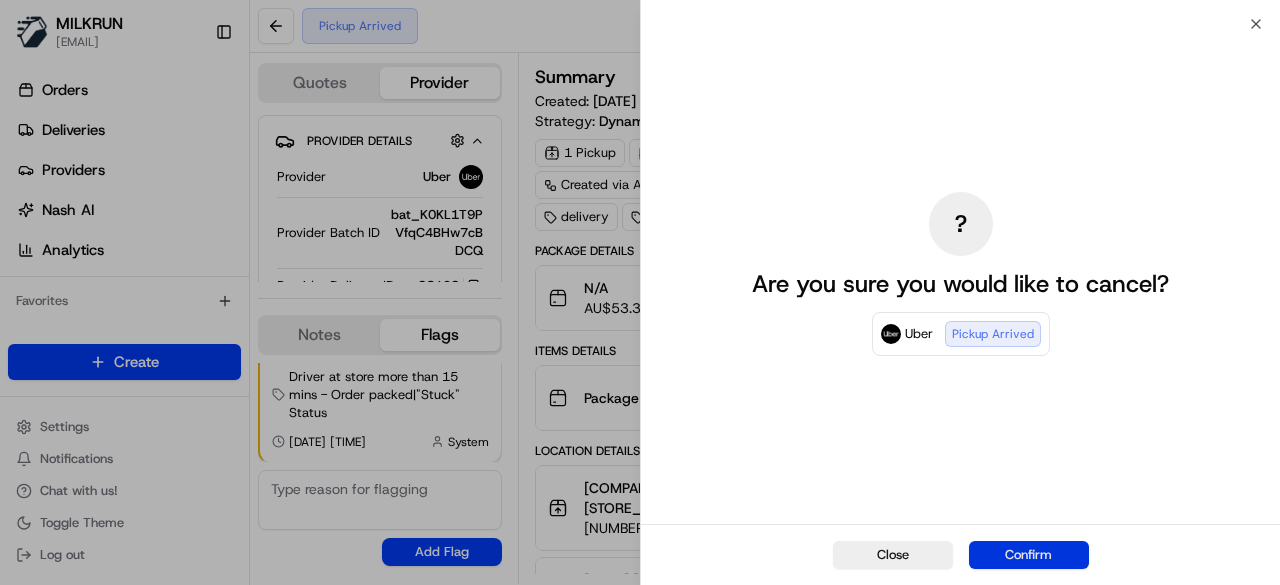 click on "Confirm" at bounding box center [1029, 555] 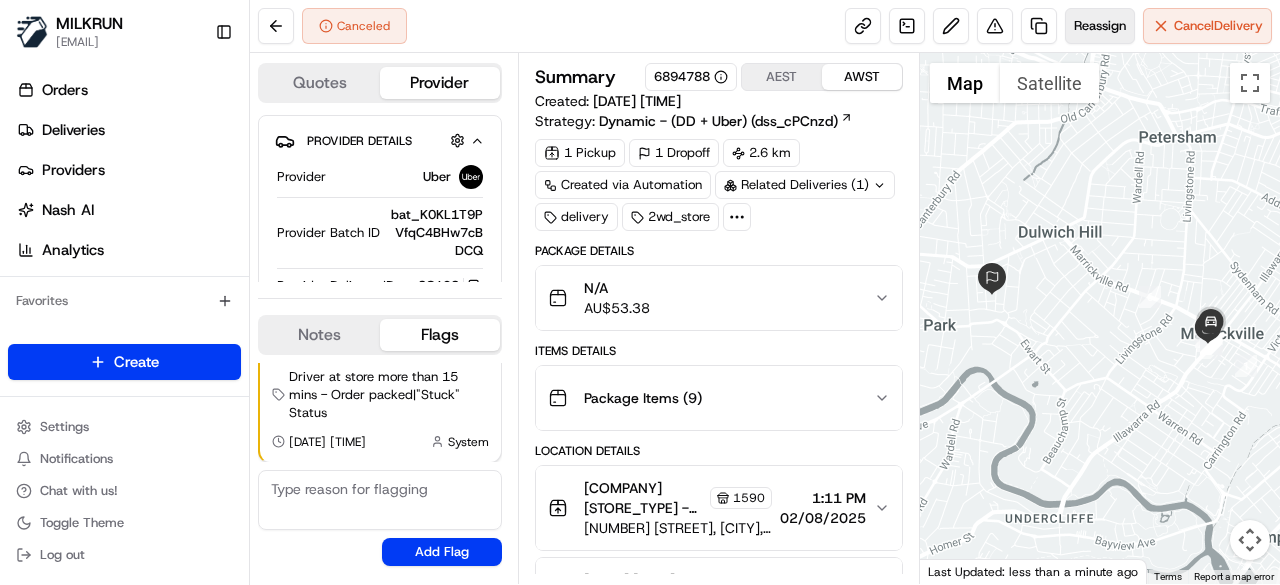 click on "Reassign" at bounding box center [1100, 26] 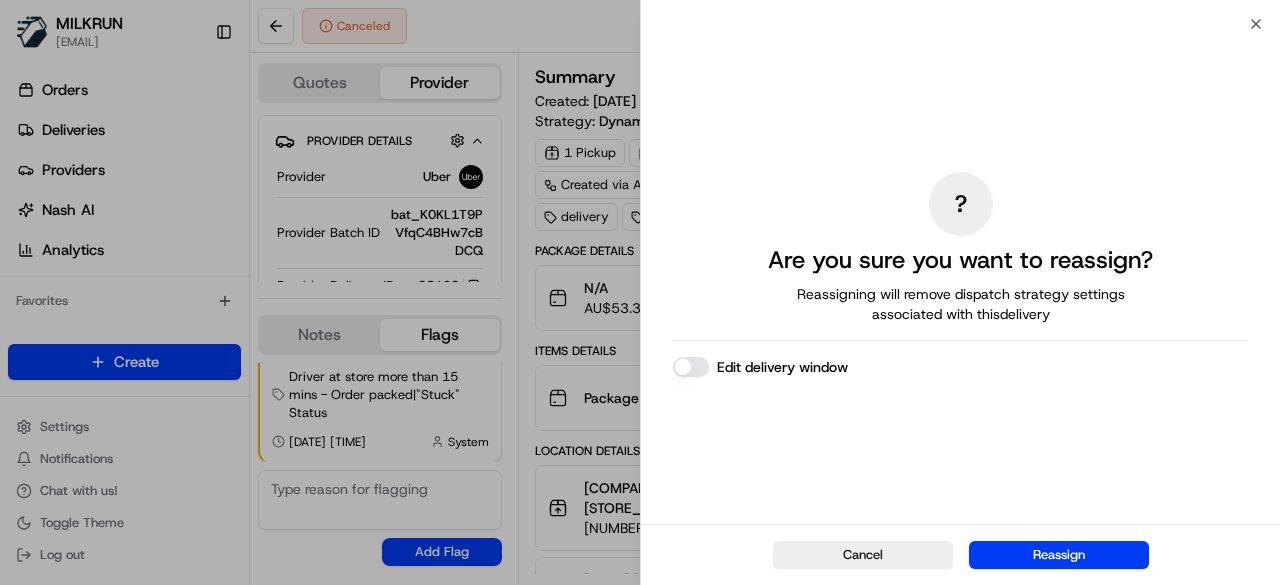 click on "Edit delivery window" at bounding box center [691, 367] 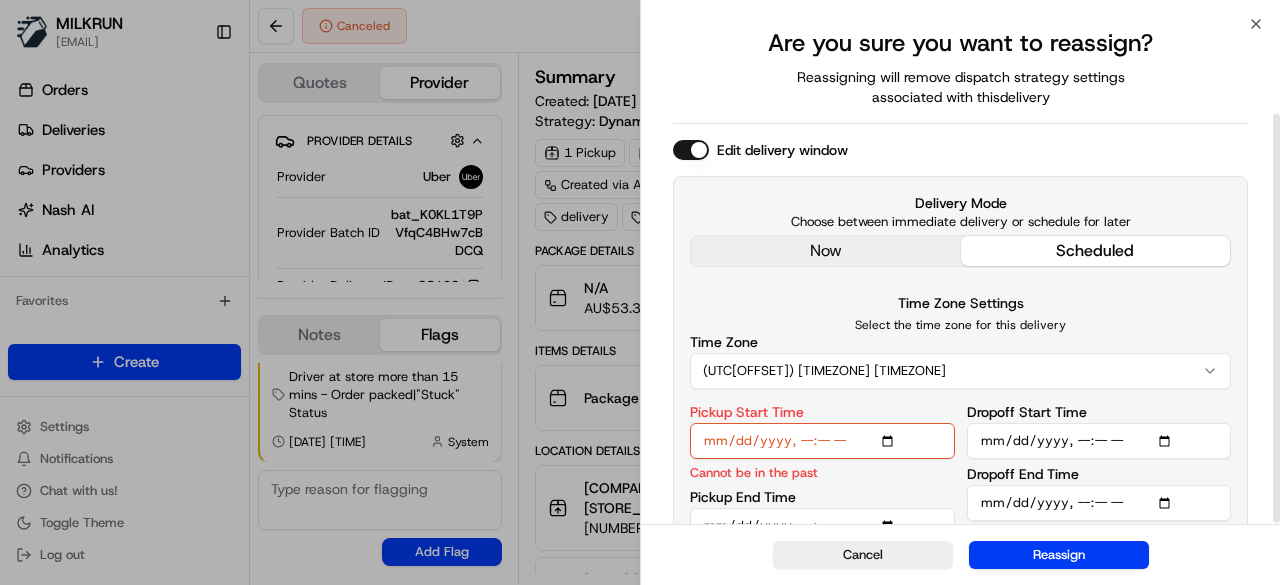 scroll, scrollTop: 112, scrollLeft: 0, axis: vertical 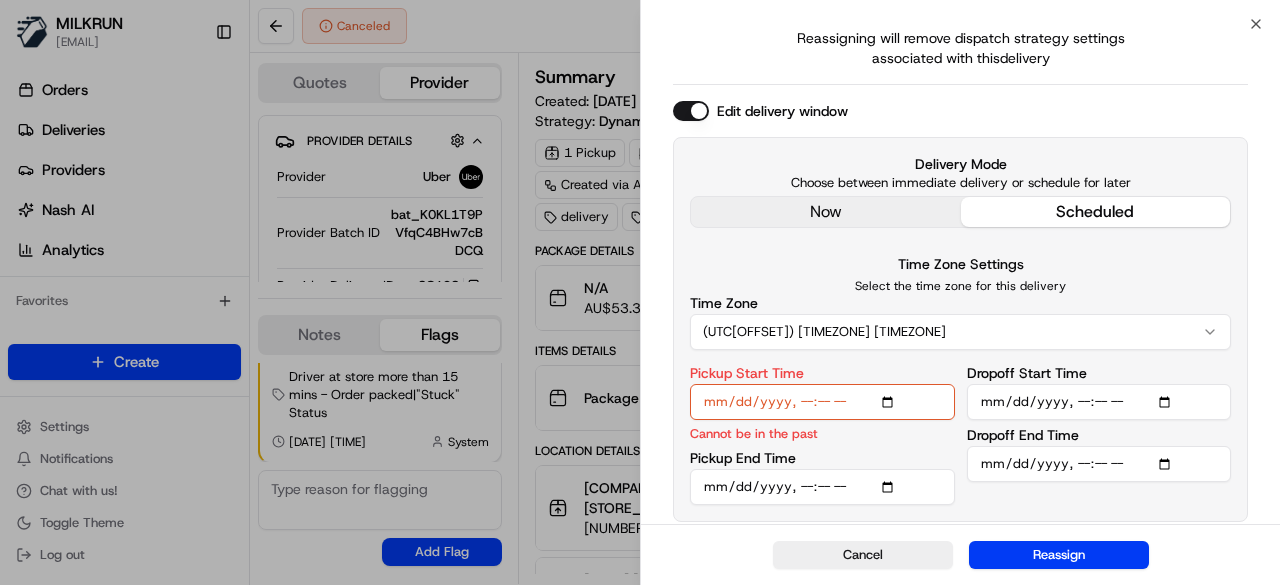 click on "Pickup Start Time" at bounding box center [822, 402] 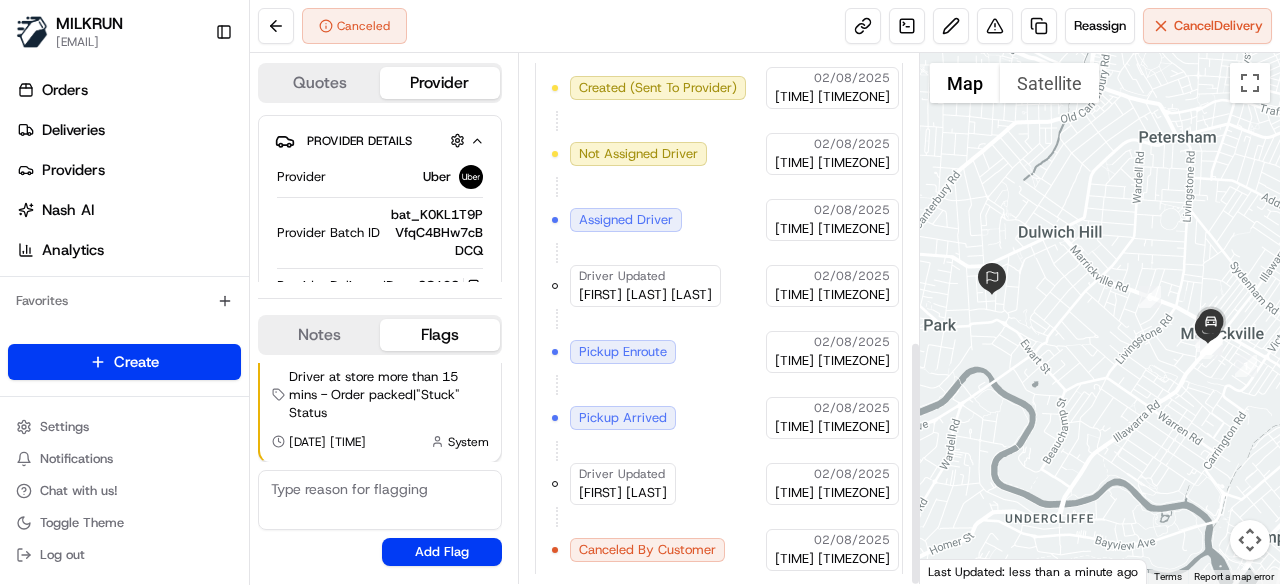 scroll, scrollTop: 618, scrollLeft: 0, axis: vertical 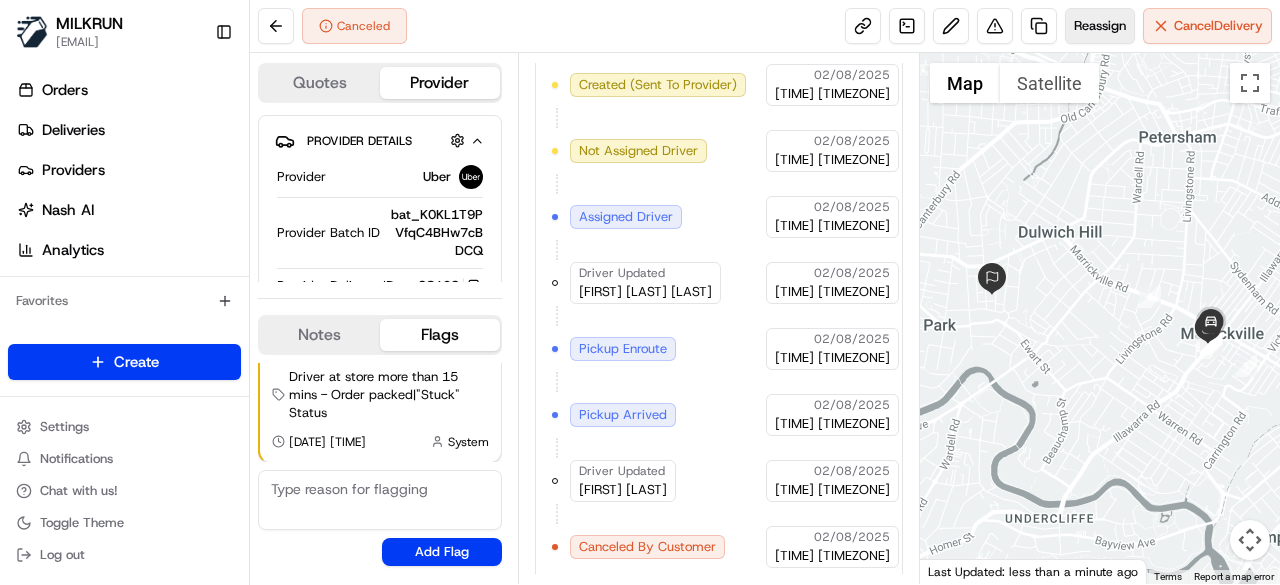 click on "Reassign" at bounding box center (1100, 26) 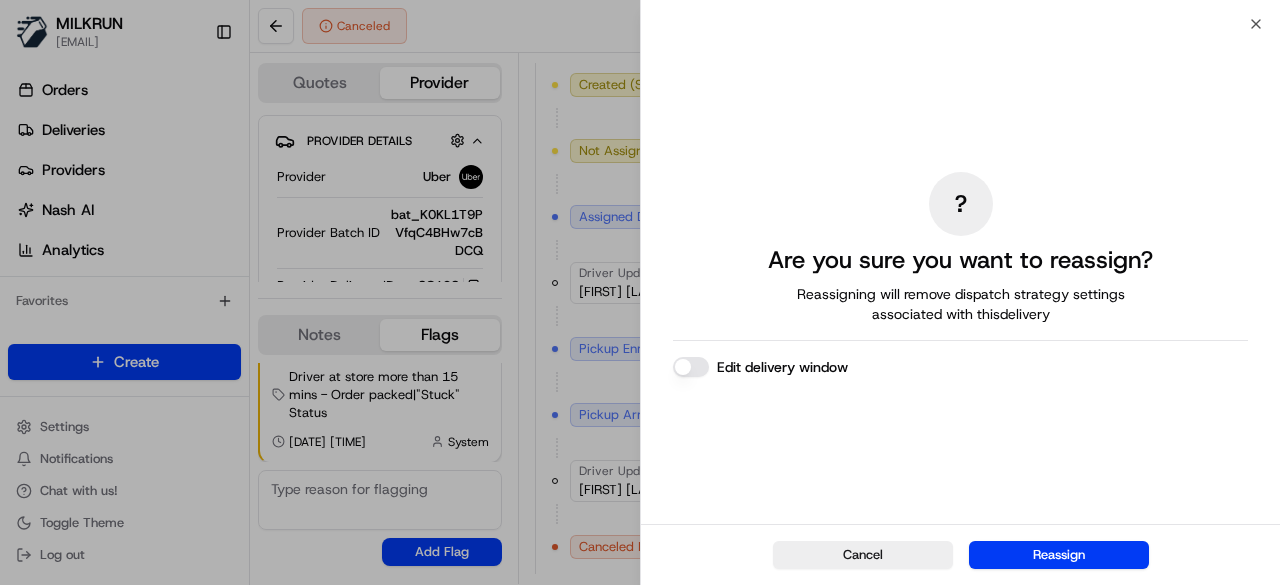 click on "Edit delivery window" at bounding box center (691, 367) 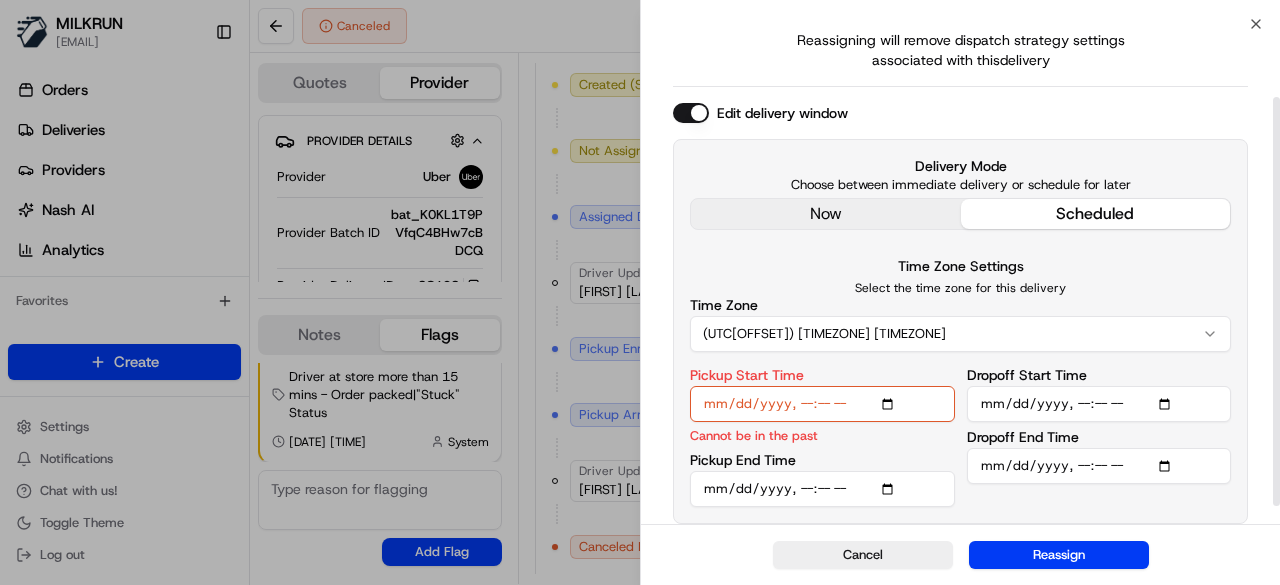 scroll, scrollTop: 112, scrollLeft: 0, axis: vertical 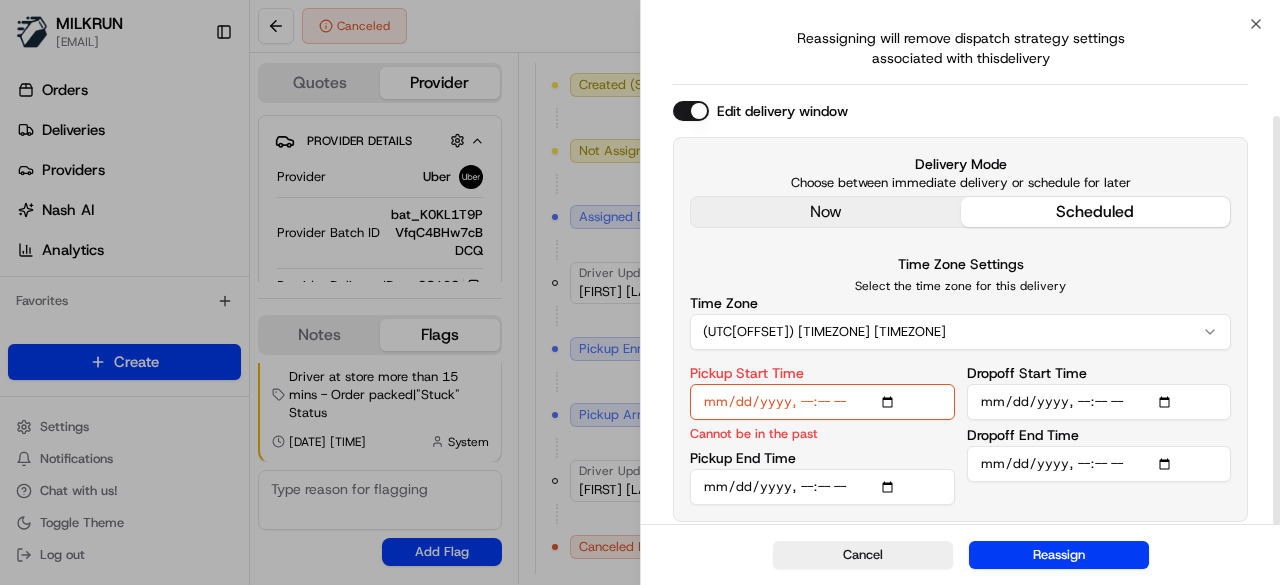 click on "Pickup Start Time" at bounding box center [822, 402] 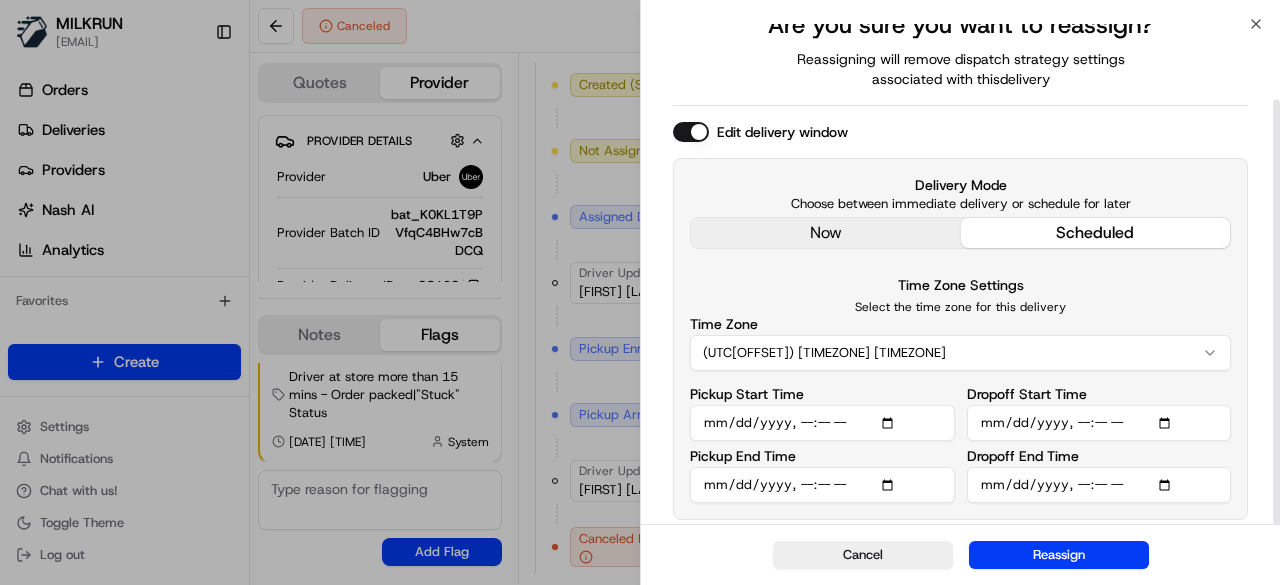 scroll, scrollTop: 90, scrollLeft: 0, axis: vertical 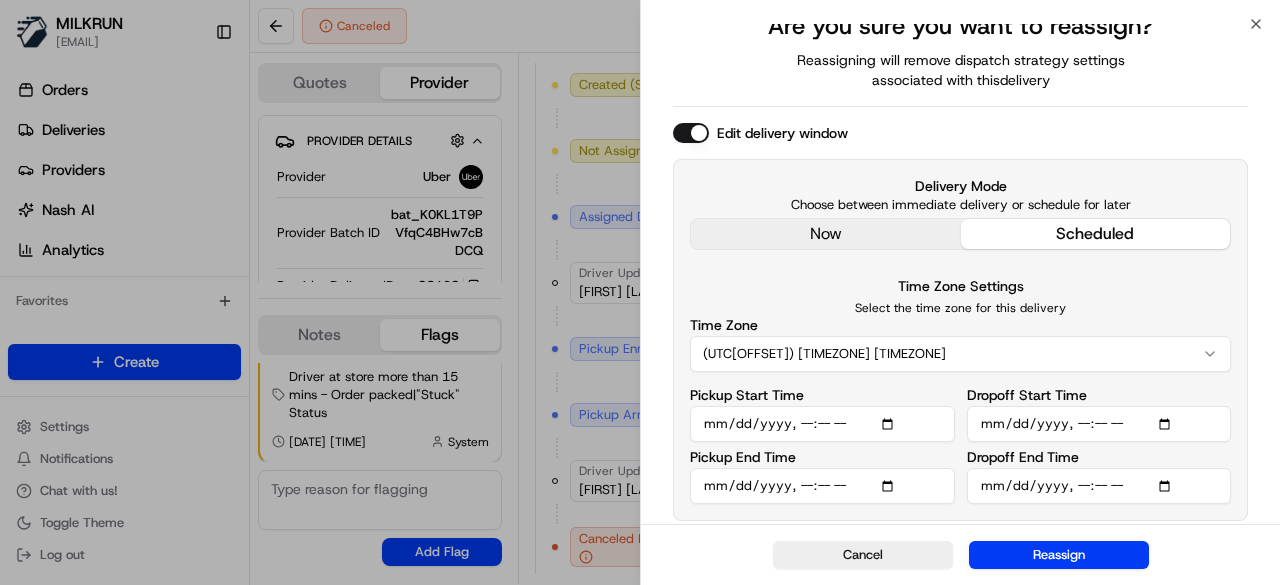 type on "2025-08-02T13:54" 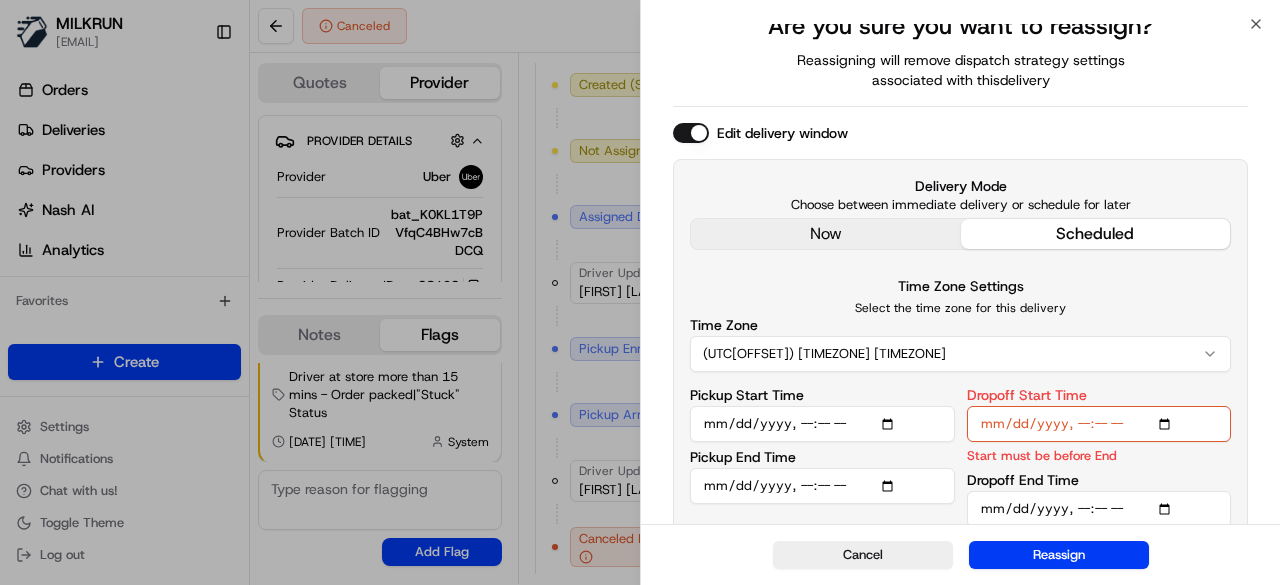 type on "2025-08-02T14:09" 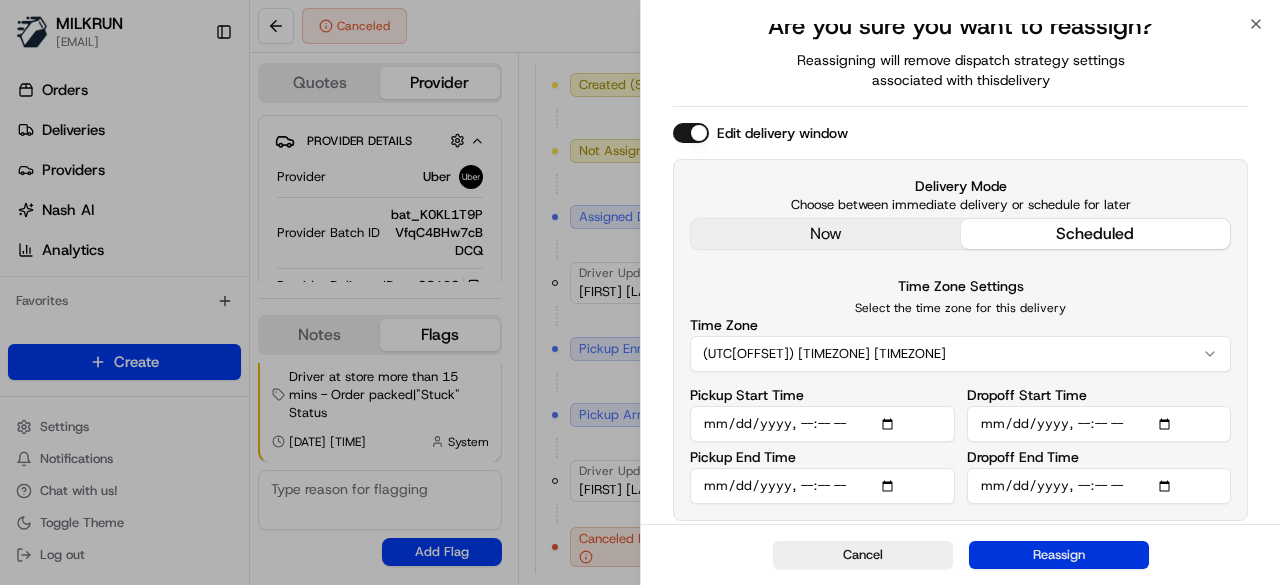 type on "2025-08-02T14:40" 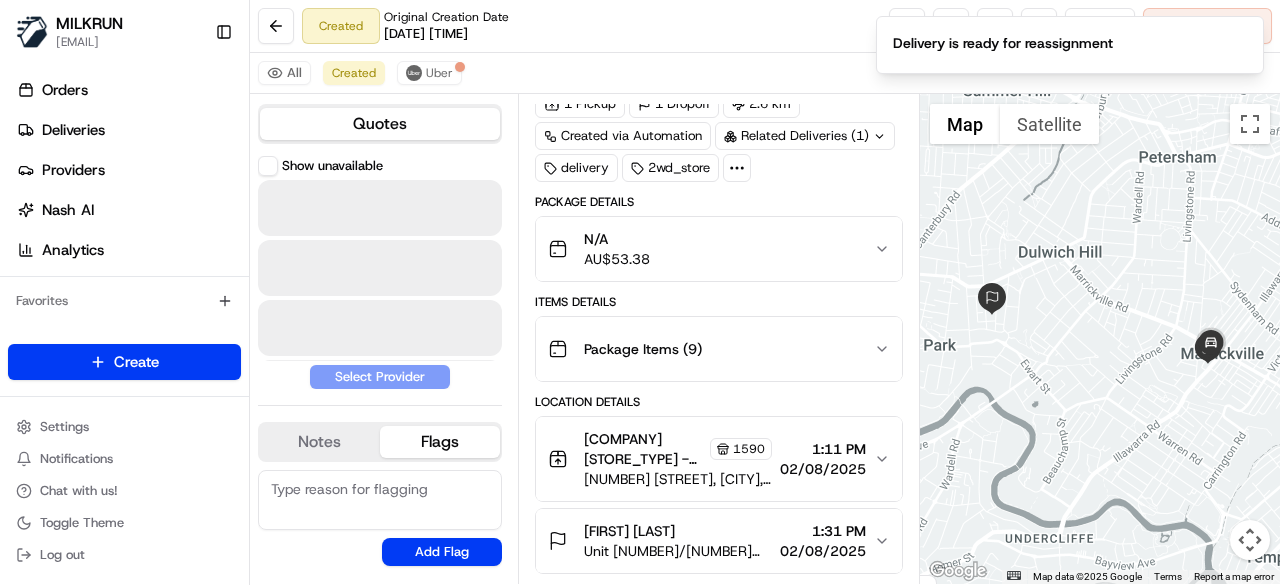 scroll, scrollTop: 84, scrollLeft: 0, axis: vertical 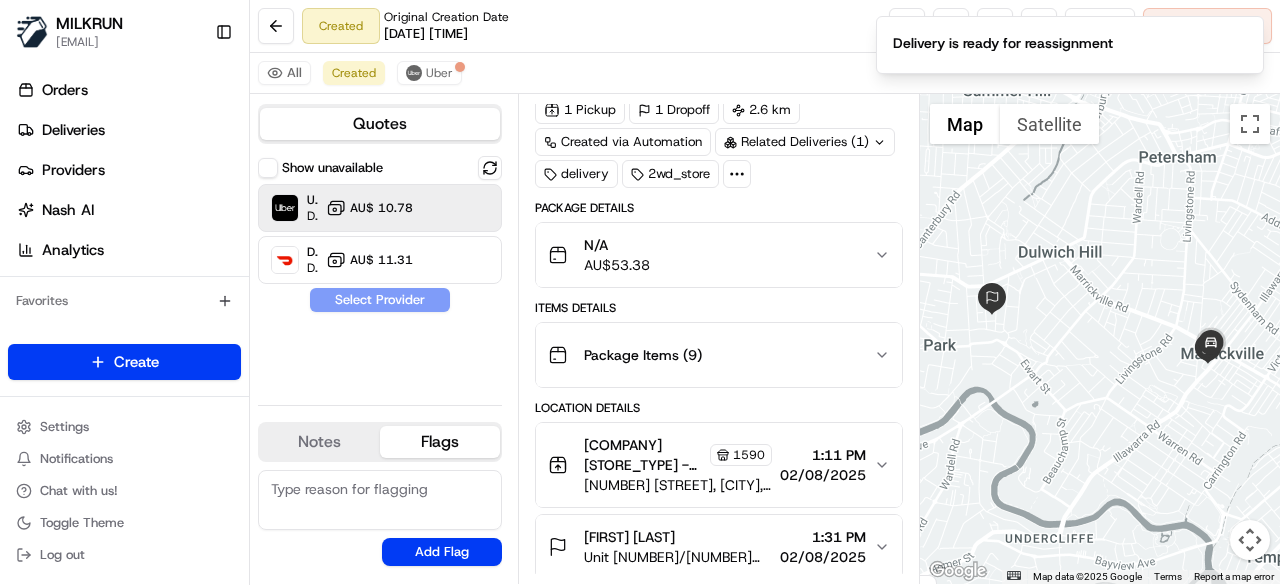 click on "AU$   10.78" at bounding box center (369, 208) 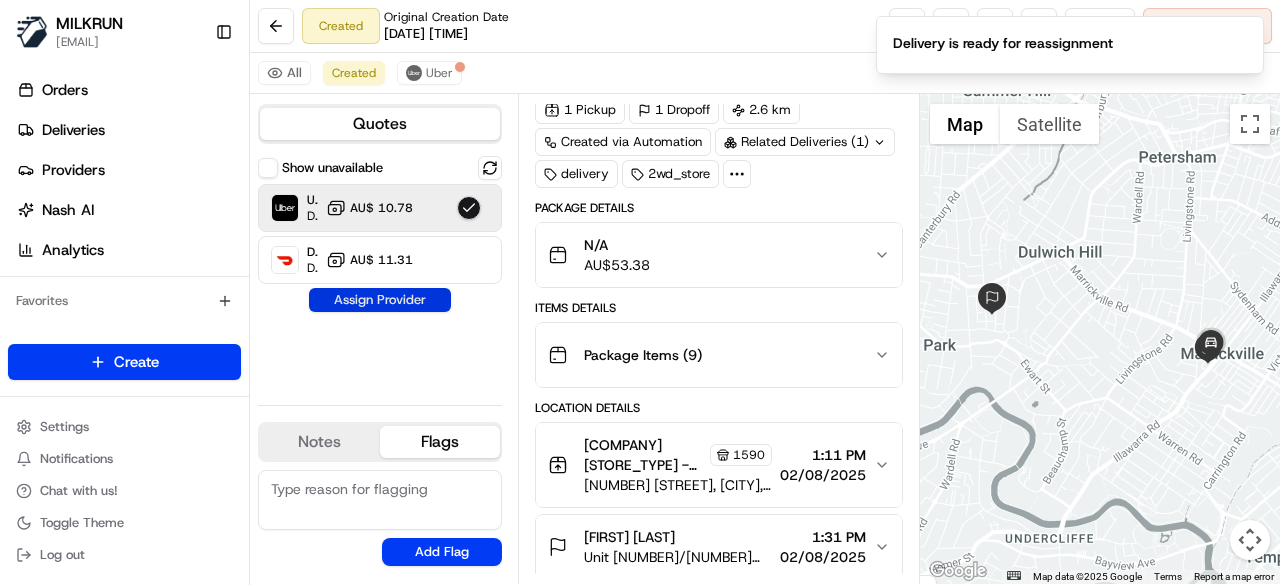 click on "Assign Provider" at bounding box center [380, 300] 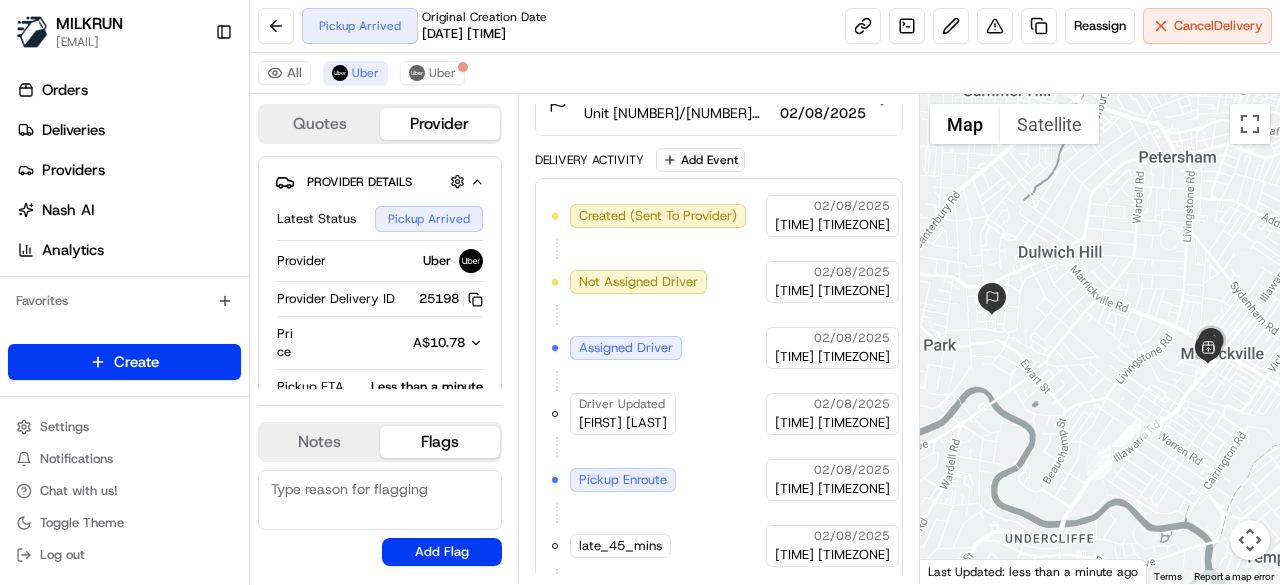 scroll, scrollTop: 593, scrollLeft: 0, axis: vertical 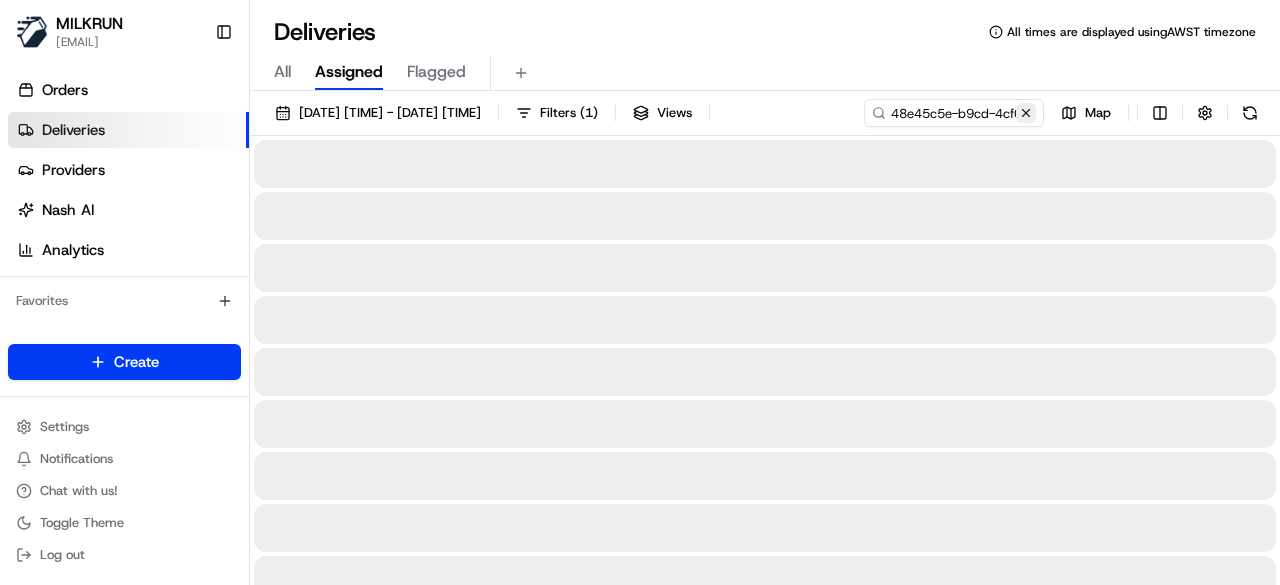 click at bounding box center [1026, 113] 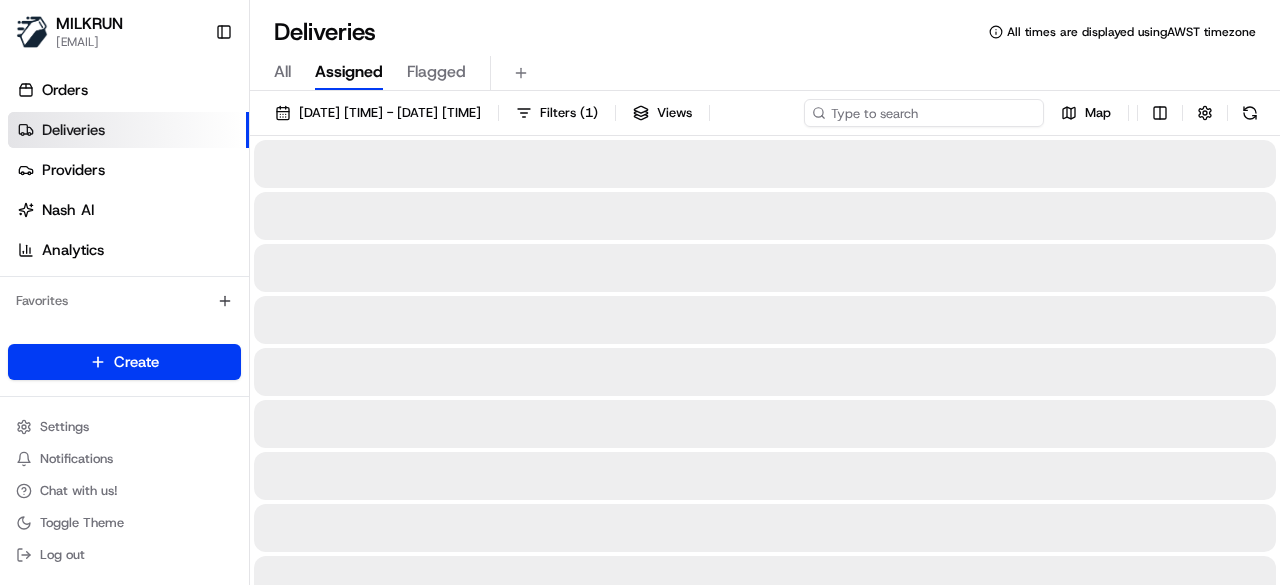 click on "02/08/2025 12:00 AM - 09/08/2025 11:59 PM Filters ( 1 ) Views Map" at bounding box center [765, 117] 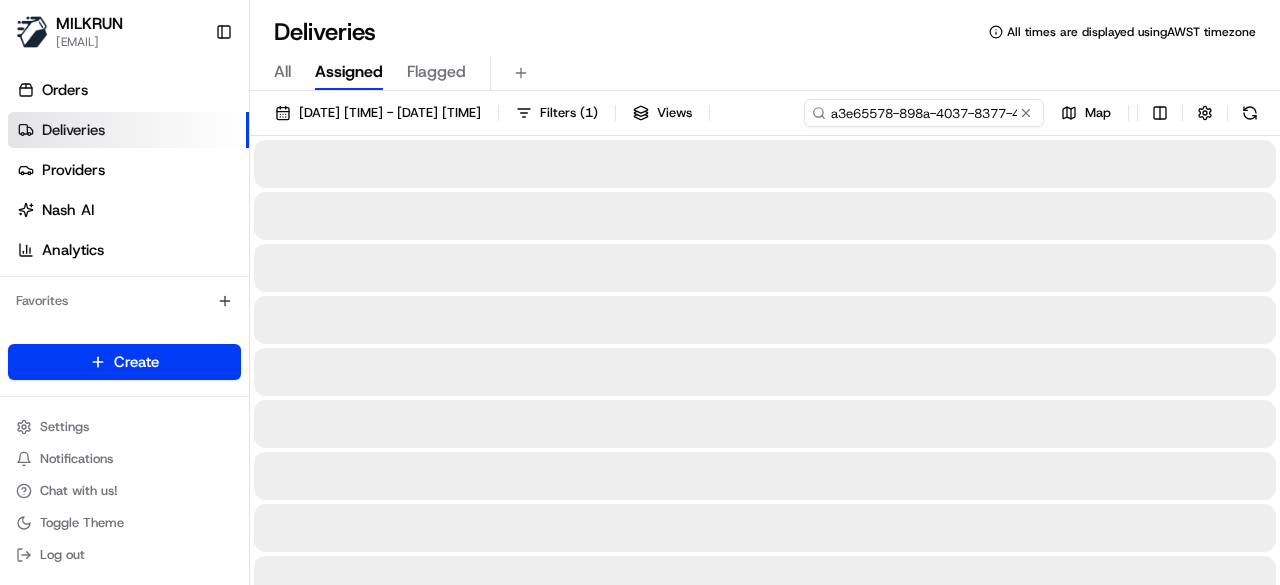 scroll, scrollTop: 0, scrollLeft: 102, axis: horizontal 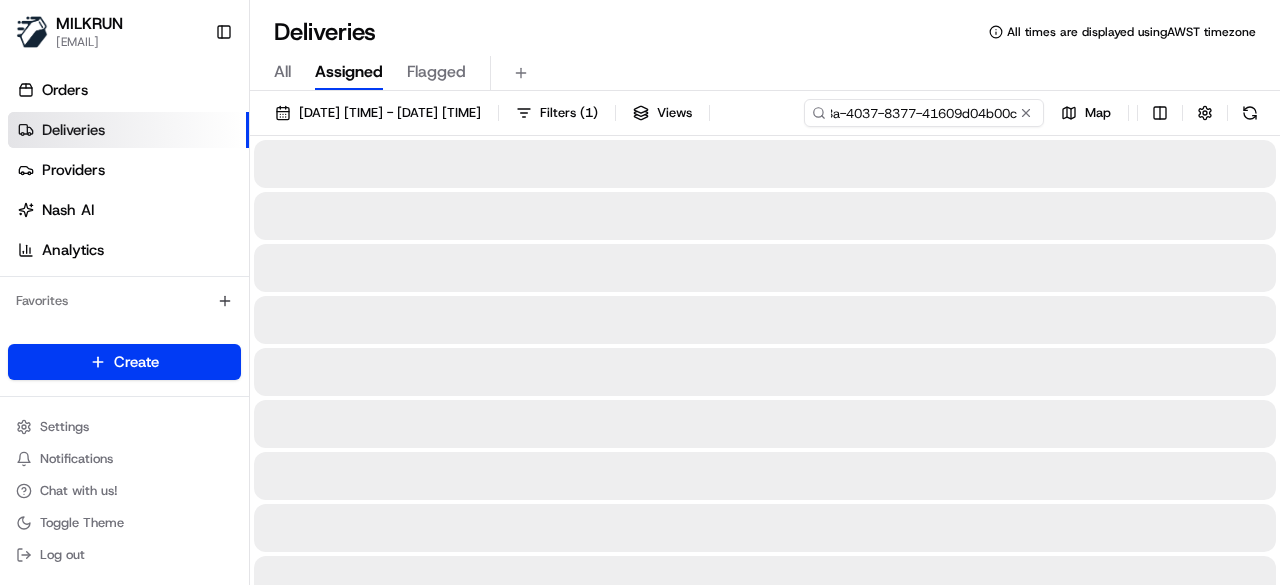type on "a3e65578-898a-4037-8377-41609d04b00c" 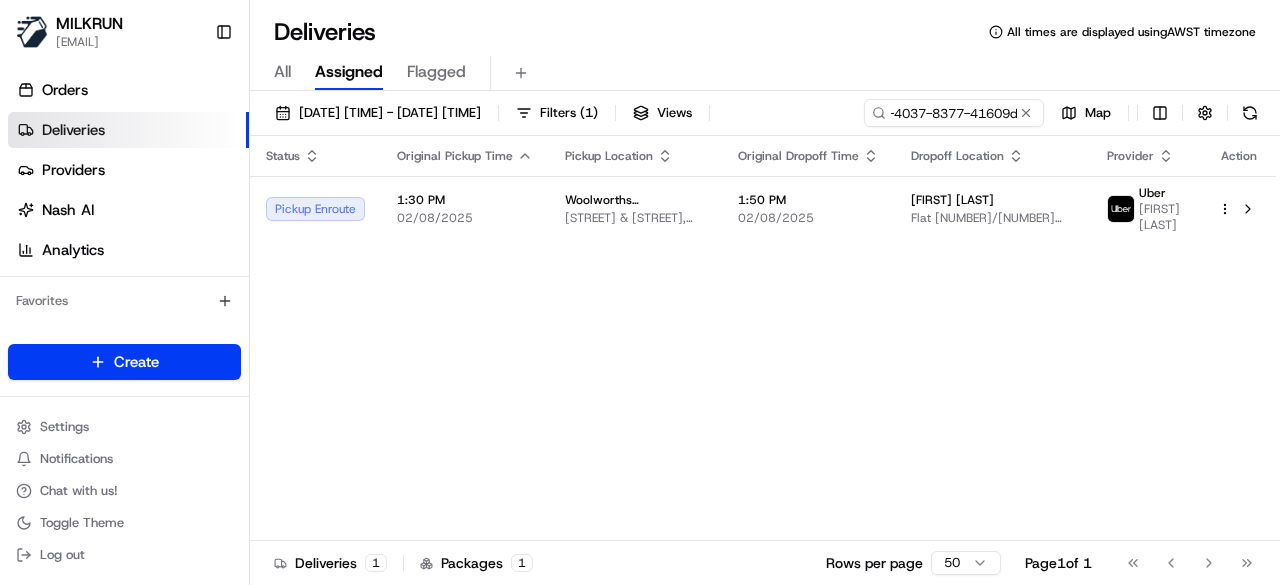scroll, scrollTop: 0, scrollLeft: 0, axis: both 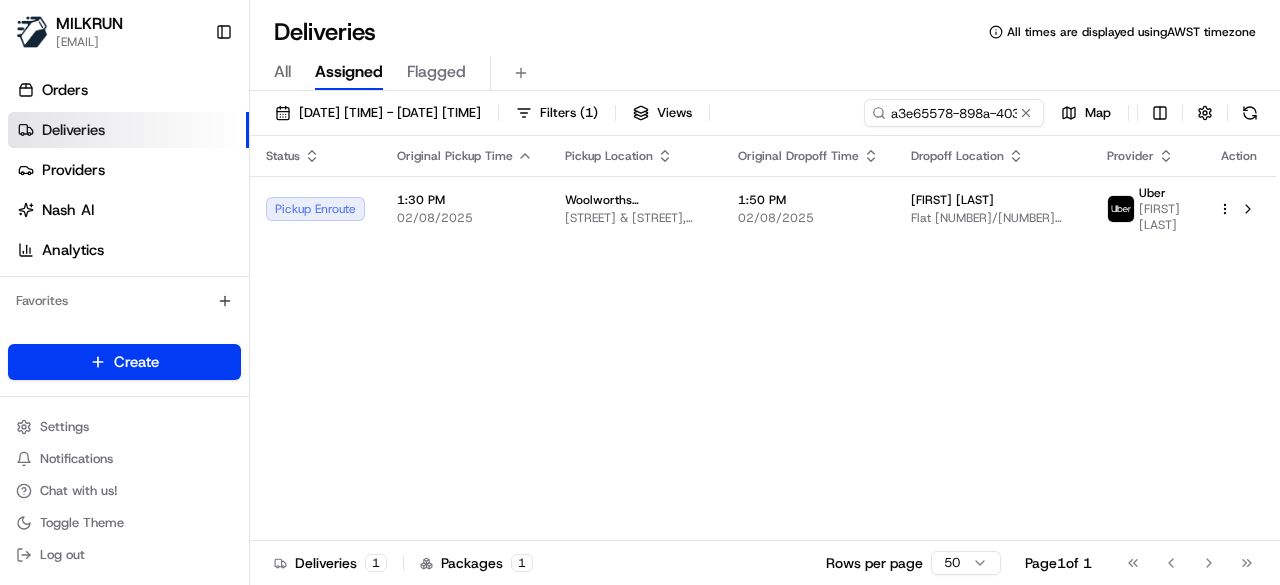 click on "Status Original Pickup Time Pickup Location Original Dropoff Time Dropoff Location Provider Action Pickup Enroute 1:30 PM 02/08/2025 Woolworths Supermarket AU - Oakleigh South Warrigal Rd & Centre Rd, Oakleigh South, VIC 3165, AU 1:50 PM 02/08/2025 patrick bunoan Flat 10/23 Elizabeth St, Bentleigh East, VIC 3165, AU Uber CHANUKA W." at bounding box center [763, 188] 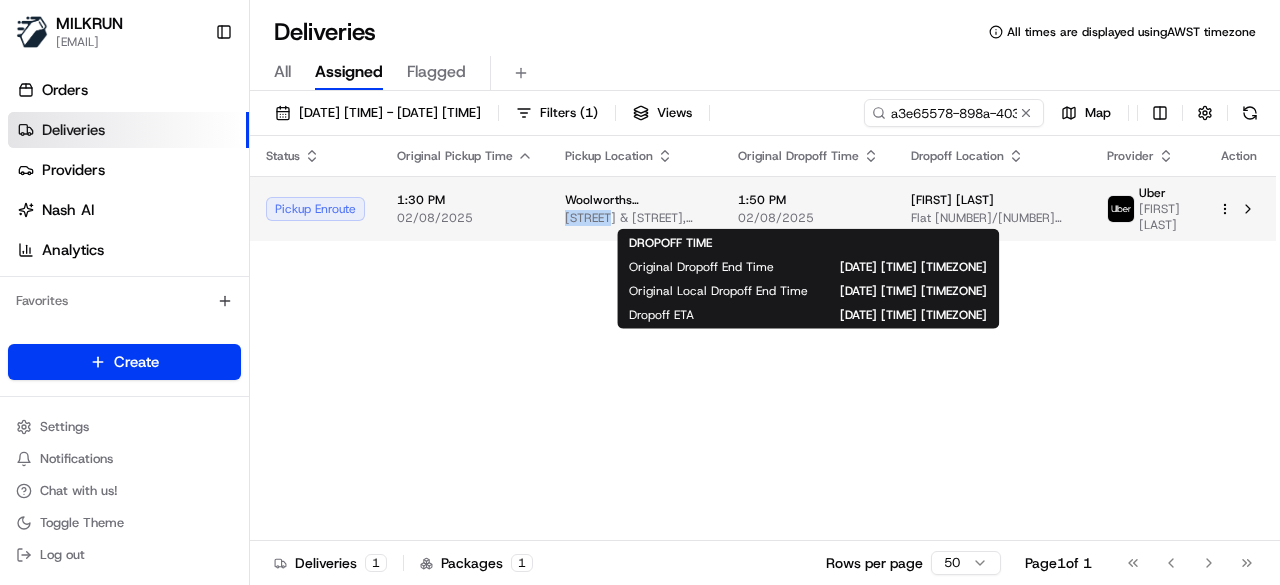 click on "Woolworths Supermarket AU - Oakleigh South Warrigal Rd & Centre Rd, Oakleigh South, VIC 3165, AU" at bounding box center [635, 209] 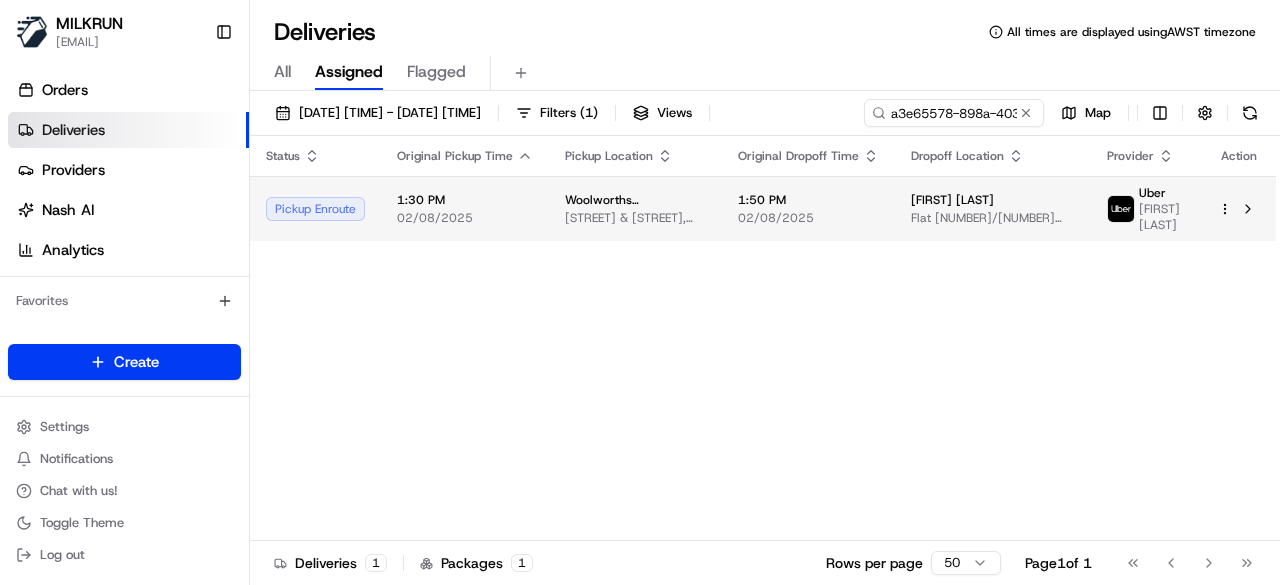 click on "1:30 PM 02/08/2025" at bounding box center [465, 208] 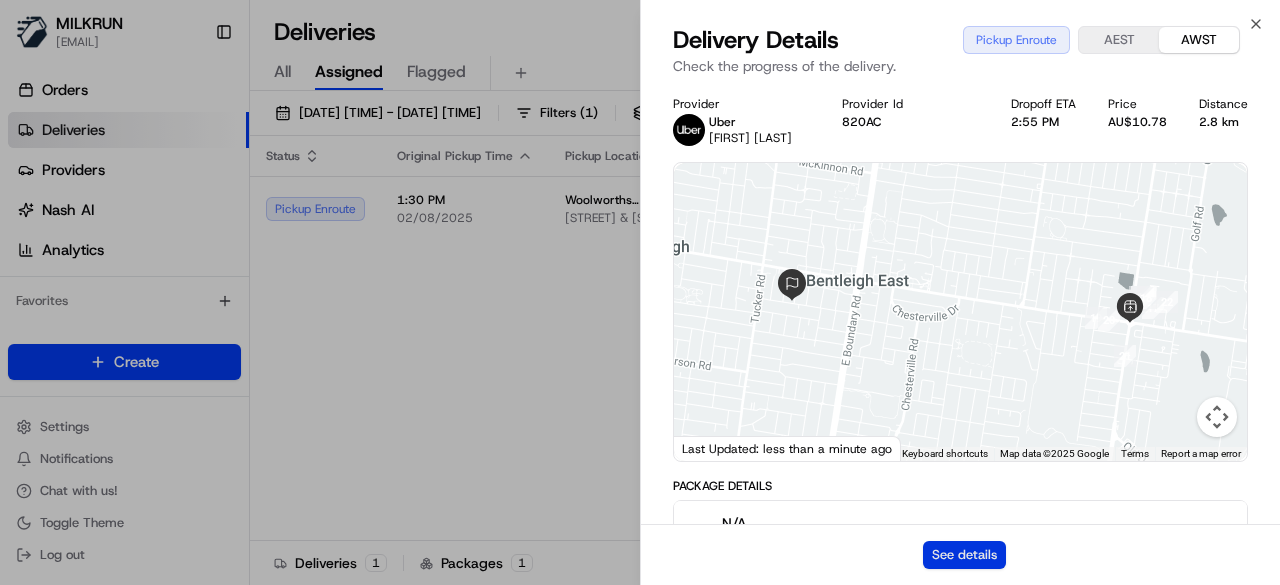 click on "See details" at bounding box center [964, 555] 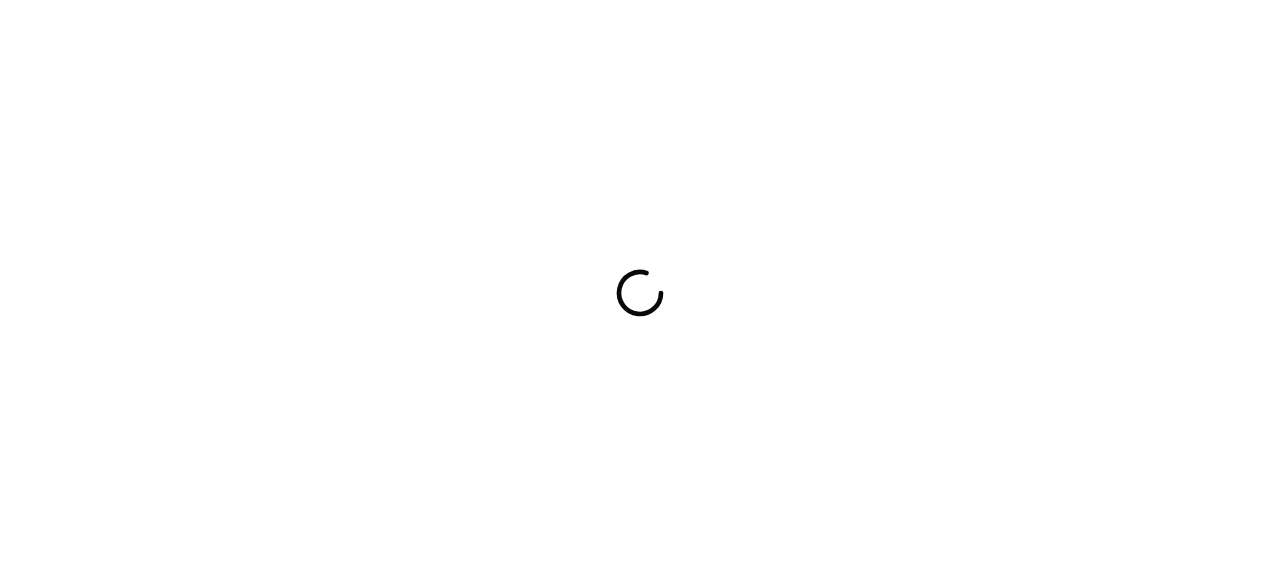 scroll, scrollTop: 0, scrollLeft: 0, axis: both 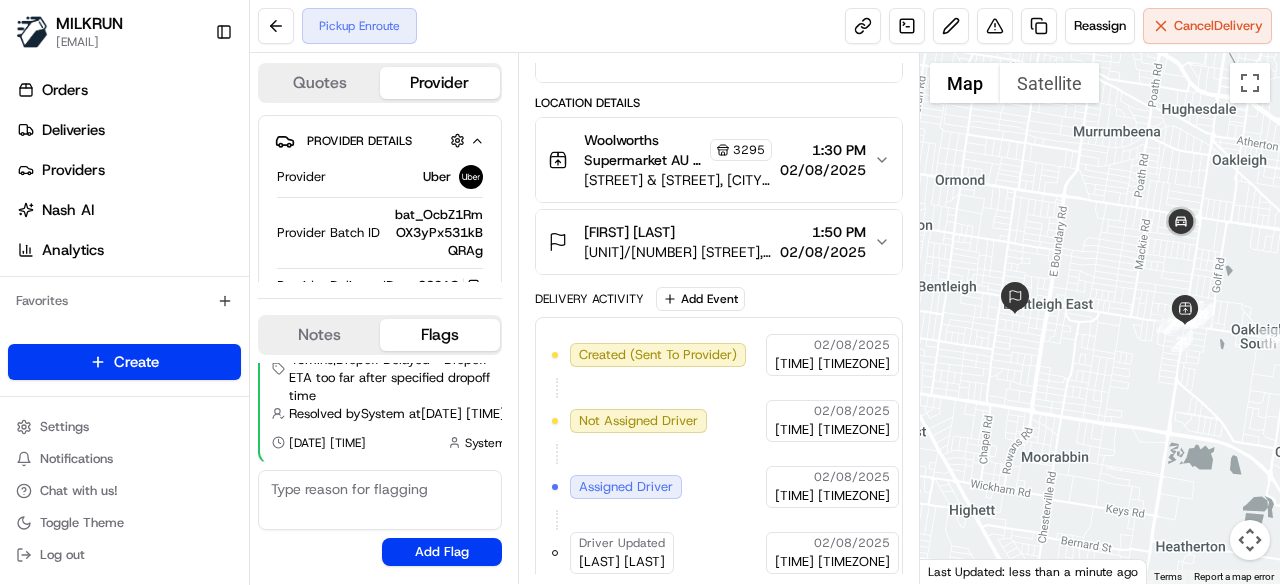 drag, startPoint x: 618, startPoint y: 221, endPoint x: 696, endPoint y: 227, distance: 78.23043 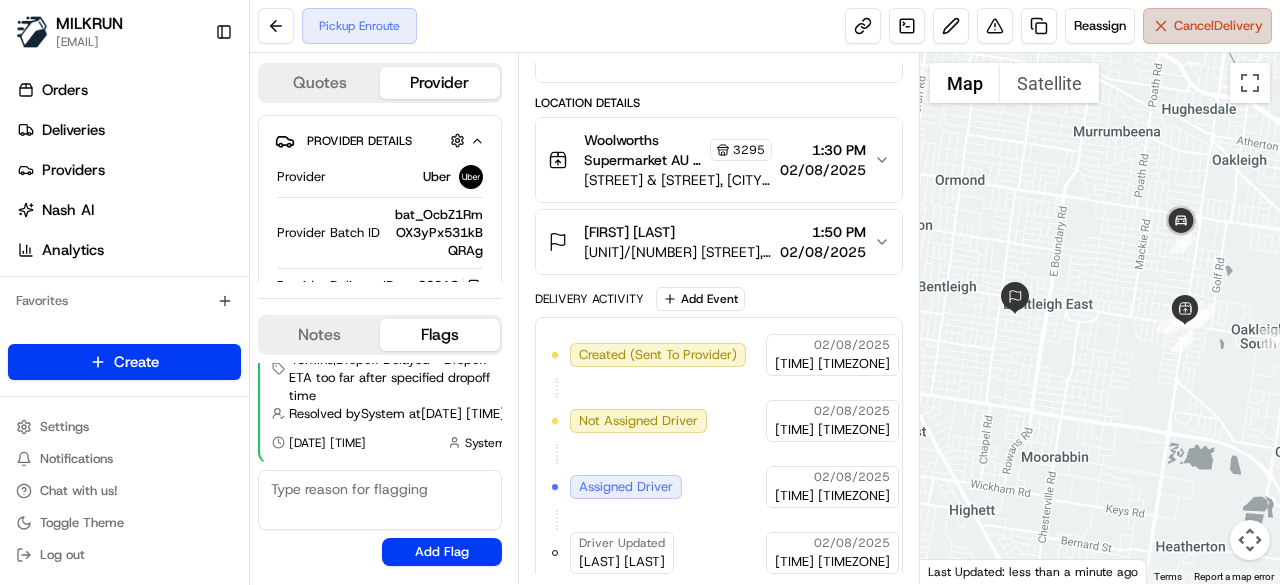 click on "Cancel  Delivery" at bounding box center [1218, 26] 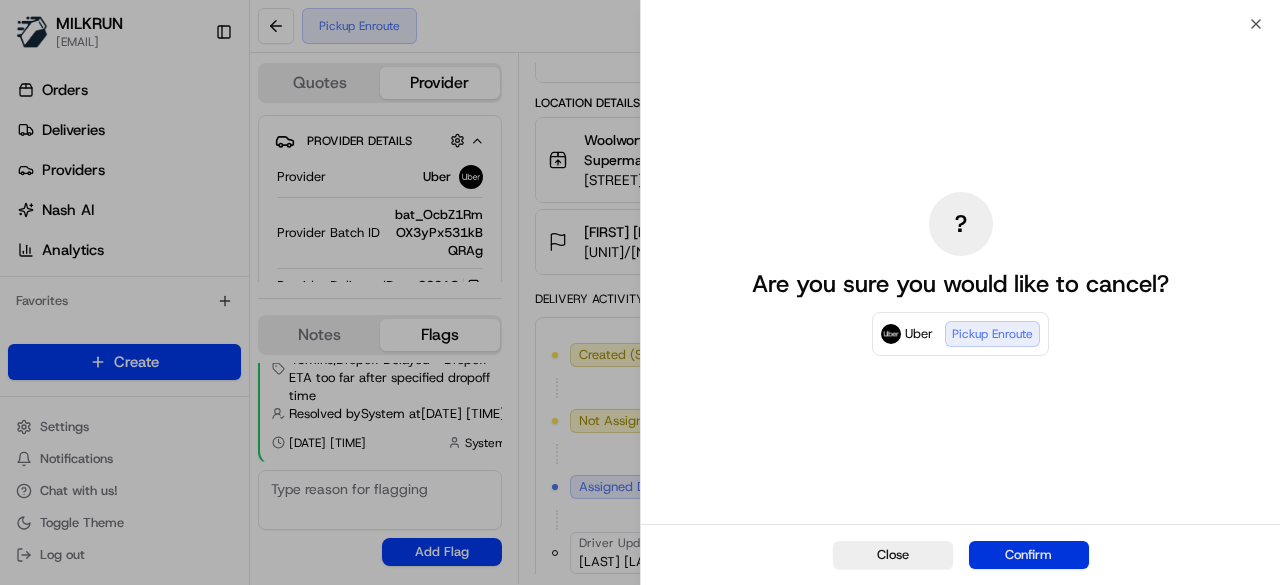 click on "Confirm" at bounding box center [1029, 555] 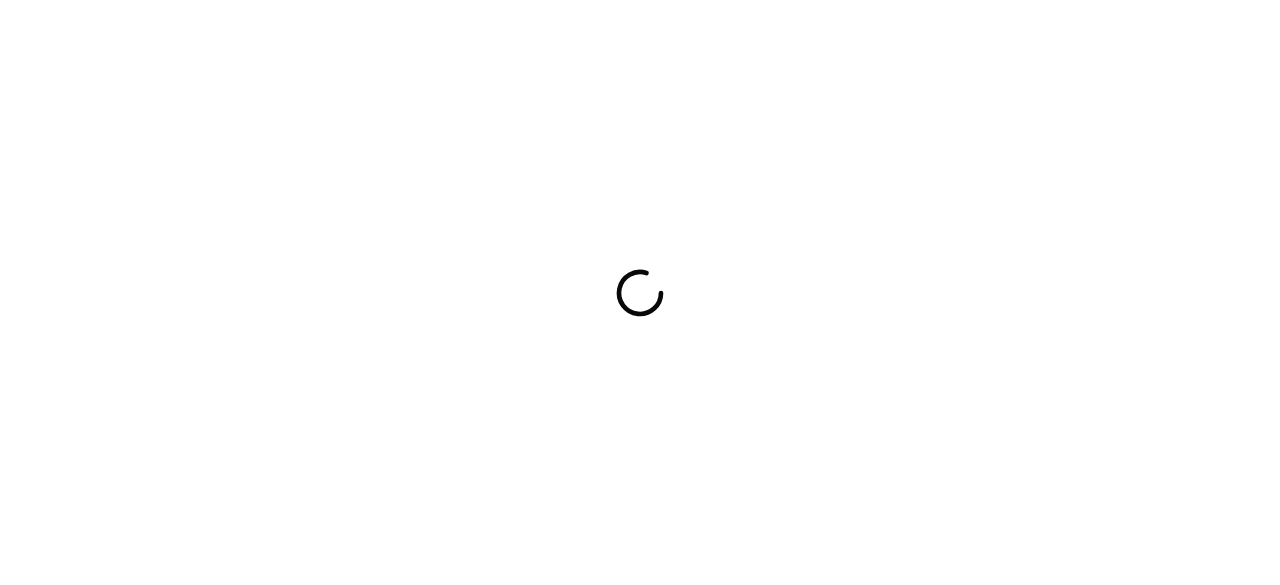 scroll, scrollTop: 0, scrollLeft: 0, axis: both 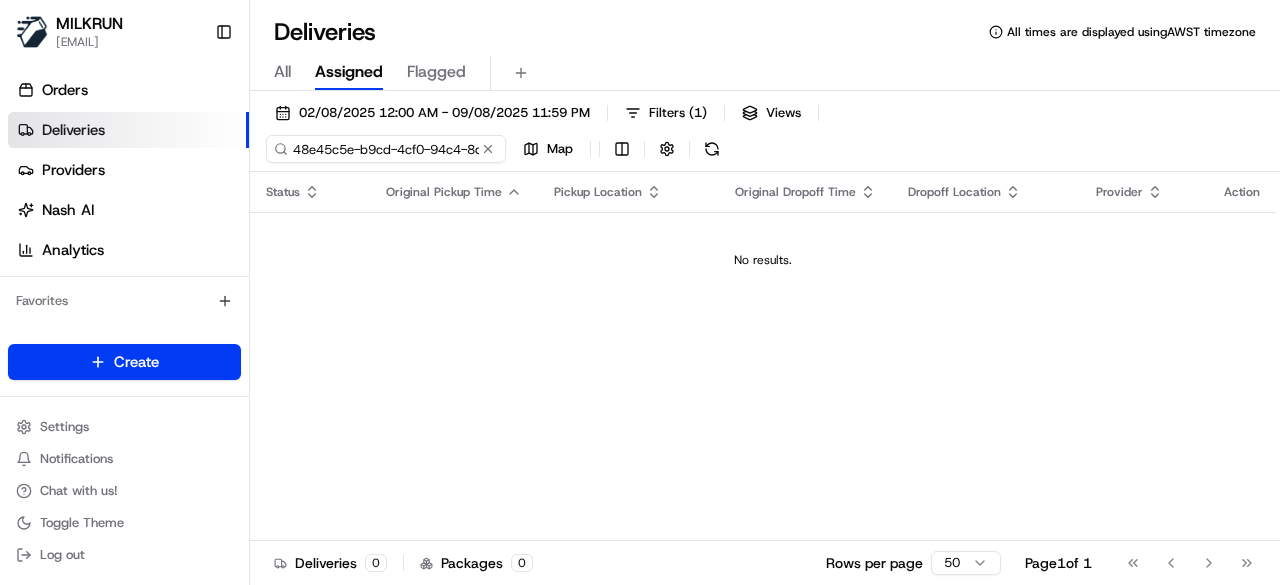 click on "02/08/2025 12:00 AM - 09/08/2025 11:59 PM Filters ( 1 ) Views 48e45c5e-b9cd-4cf0-94c4-8da14b0ebf1a Map" at bounding box center [765, 135] 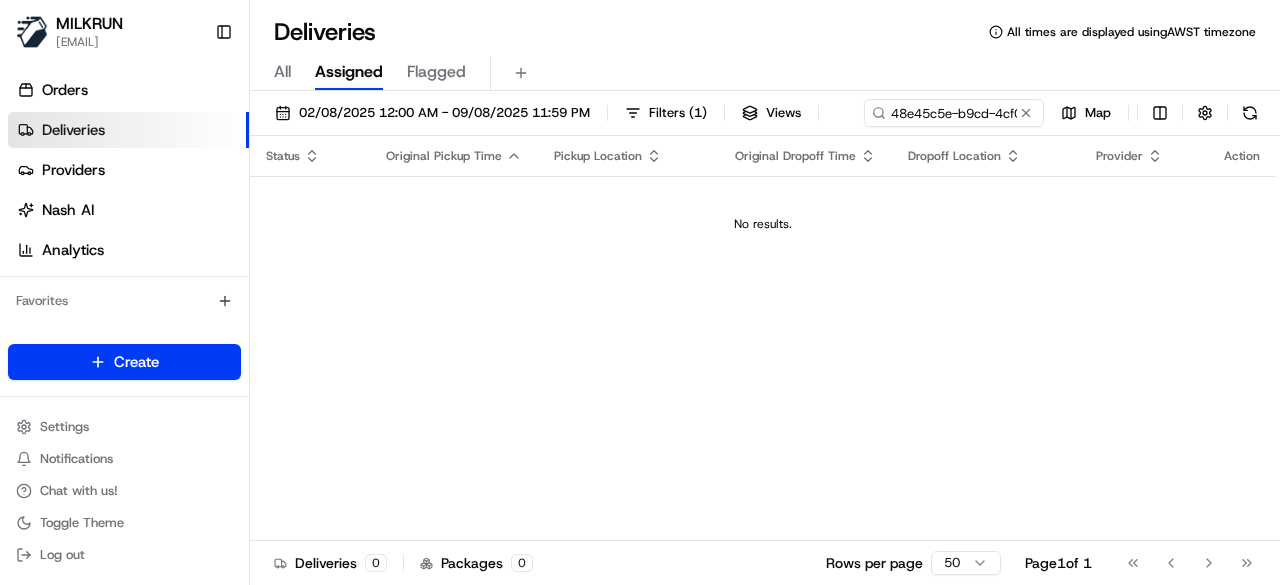 click on "02/08/2025 12:00 AM - 09/08/2025 11:59 PM Filters ( 1 ) Views 48e45c5e-b9cd-4cf0-94c4-8da14b0ebf1a Map" at bounding box center [765, 117] 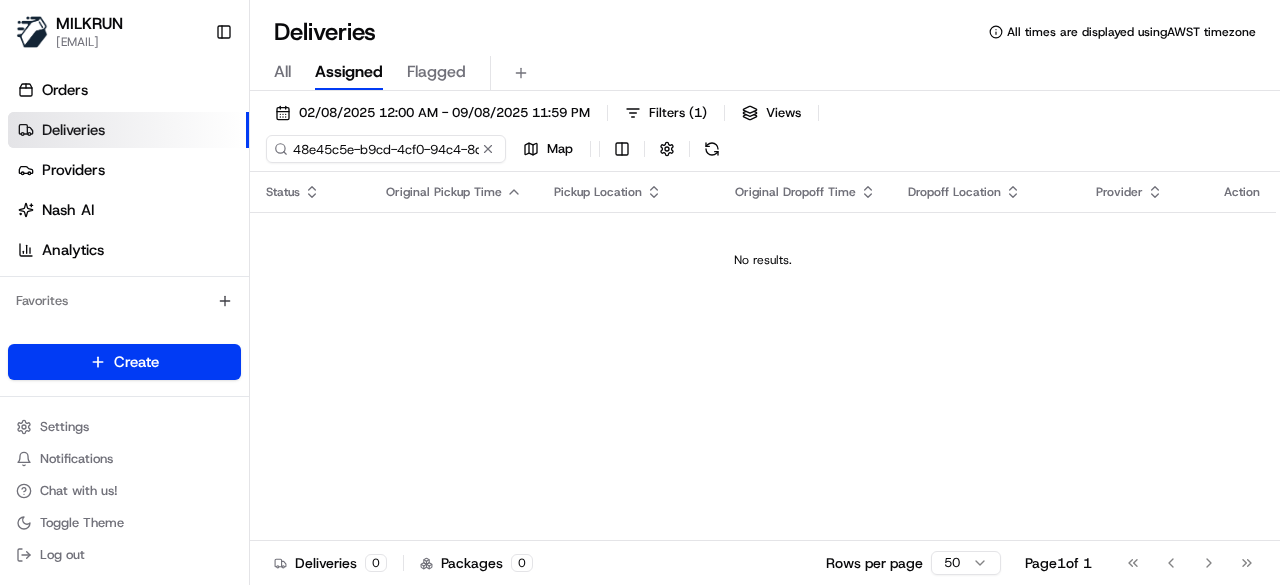 click on "02/08/2025 12:00 AM - 09/08/2025 11:59 PM Filters ( 1 ) Views 48e45c5e-b9cd-4cf0-94c4-8da14b0ebf1a Map" at bounding box center (765, 135) 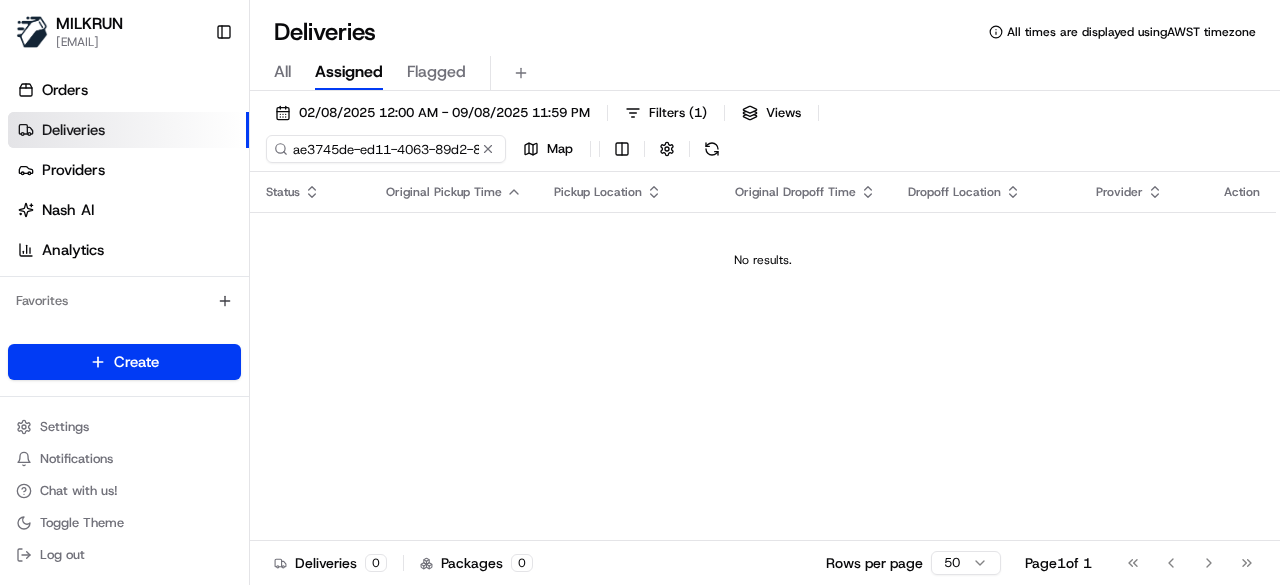 scroll, scrollTop: 0, scrollLeft: 98, axis: horizontal 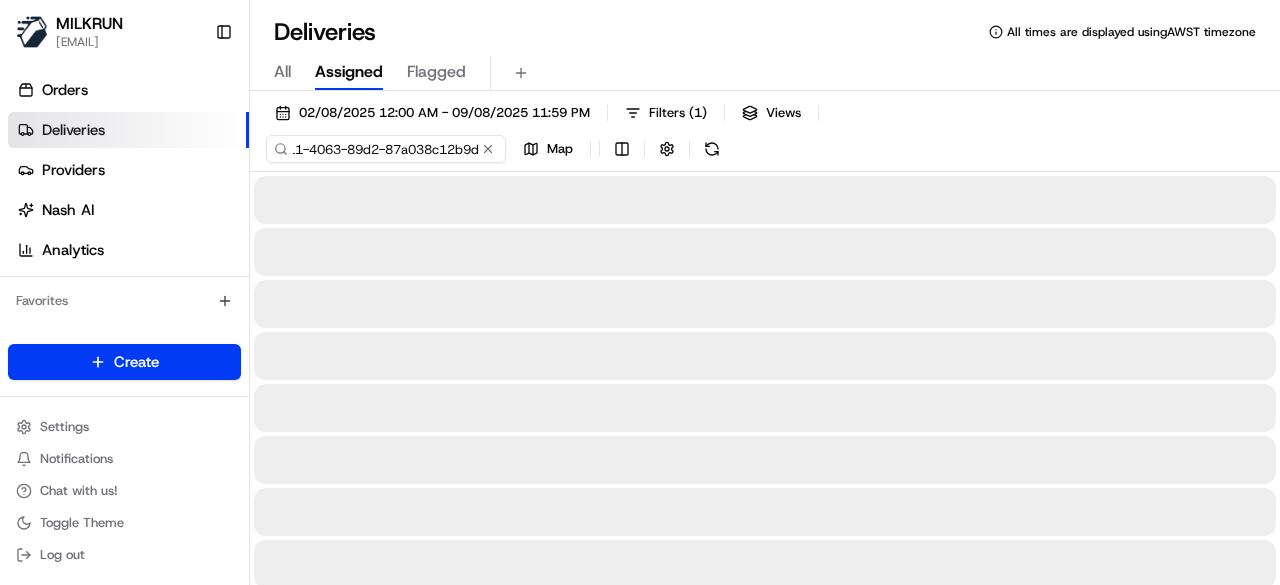 type on "ae3745de-ed11-4063-89d2-87a038c12b9d" 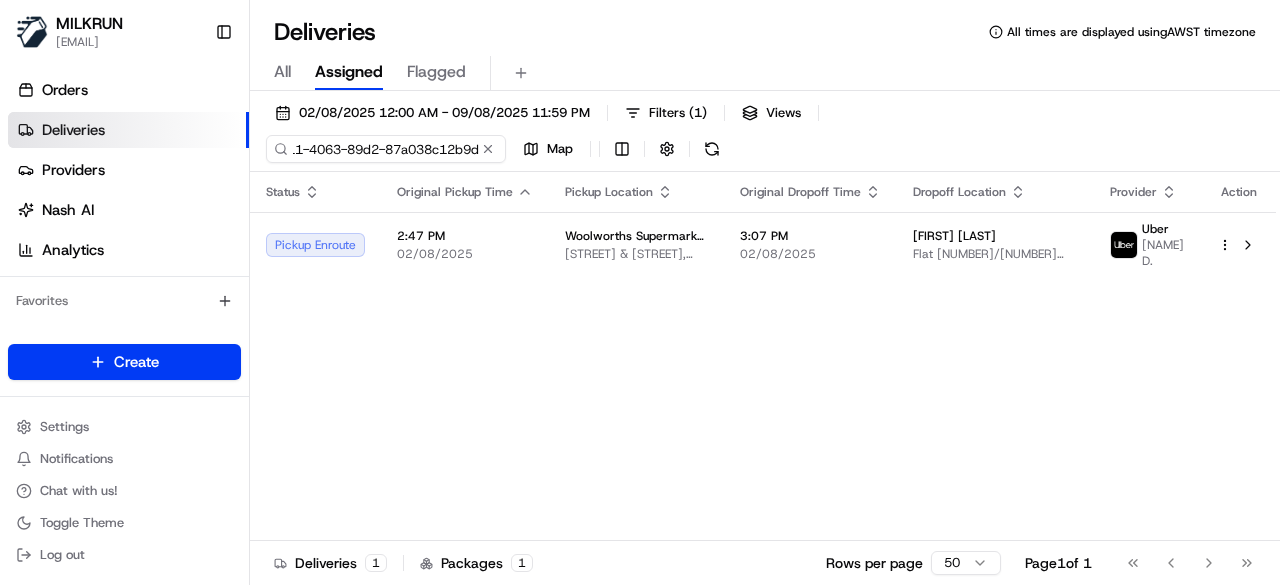 scroll, scrollTop: 0, scrollLeft: 0, axis: both 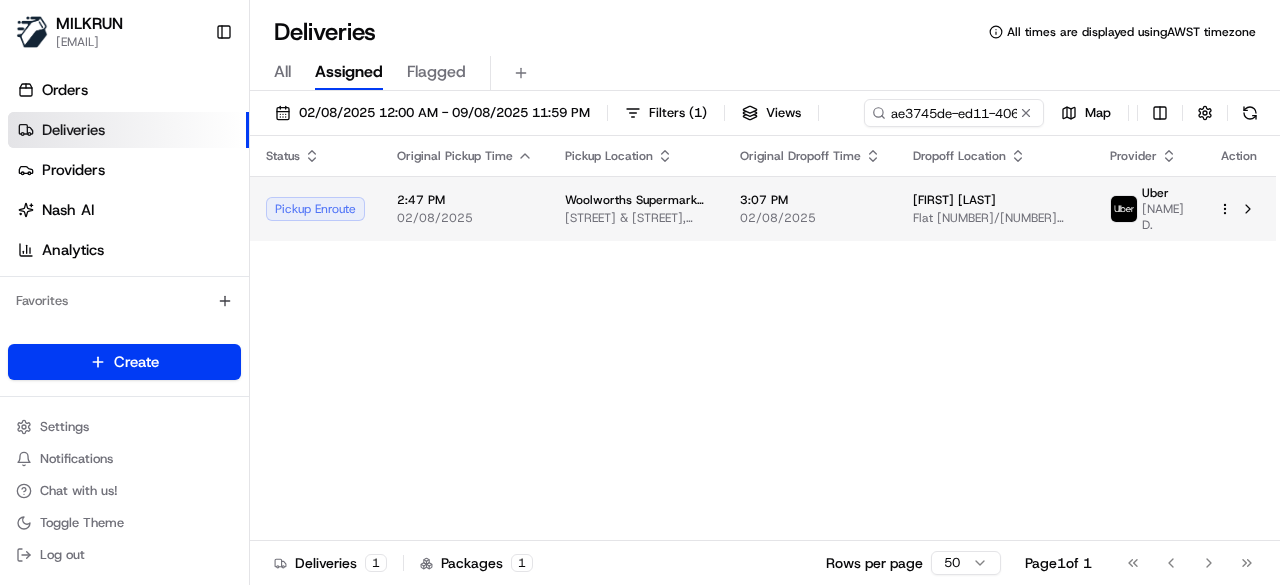 click on "Status Original Pickup Time Pickup Location Original Dropoff Time Dropoff Location Provider Action Pickup Enroute 2:47 PM 02/08/2025 Woolworths Supermarket AU - Oakleigh South [STREET] & [STREET], Oakleigh South, [STATE] [POSTAL_CODE], [COUNTRY] 3:07 PM 02/08/2025 [FIRST] [LAST] Flat [NUMBER]/[NUMBER] [STREET], [CITY], [STATE] [POSTAL_CODE], [COUNTRY] Uber [NAME] D." at bounding box center [763, 338] 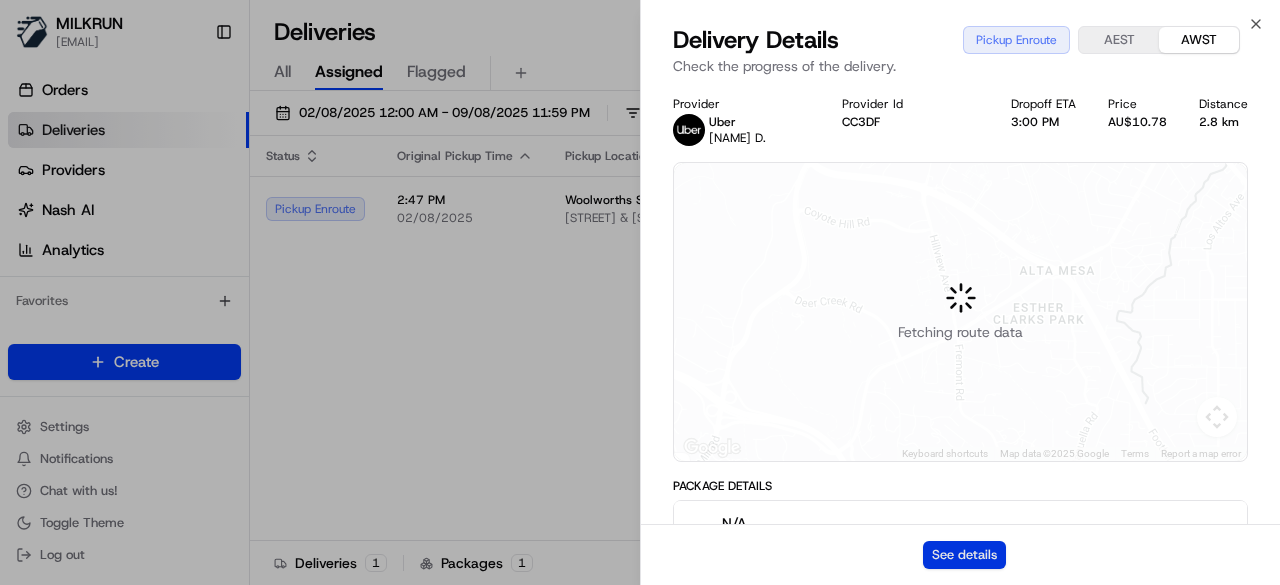click on "See details" at bounding box center (964, 555) 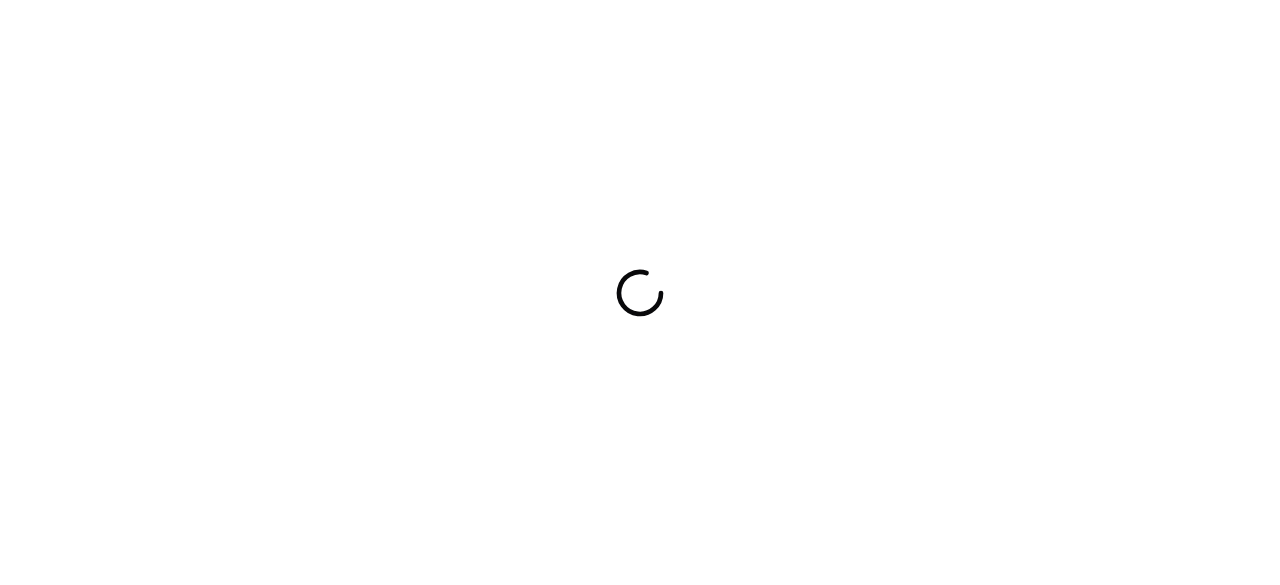 scroll, scrollTop: 0, scrollLeft: 0, axis: both 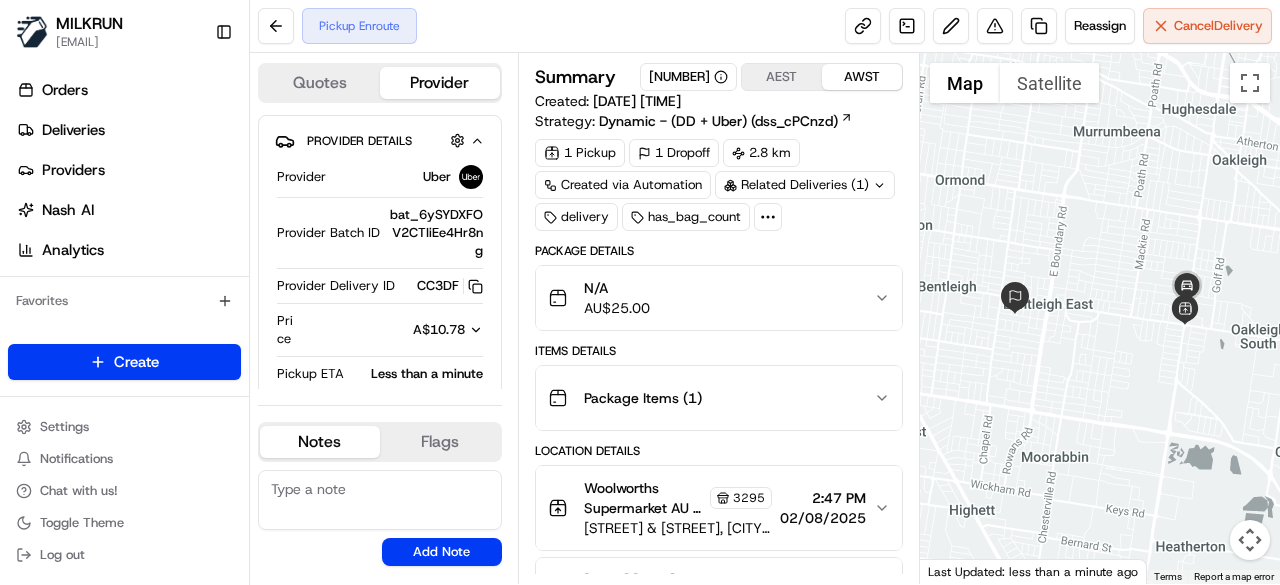 click on "Pickup Enroute Reassign Cancel  Delivery" at bounding box center (765, 26) 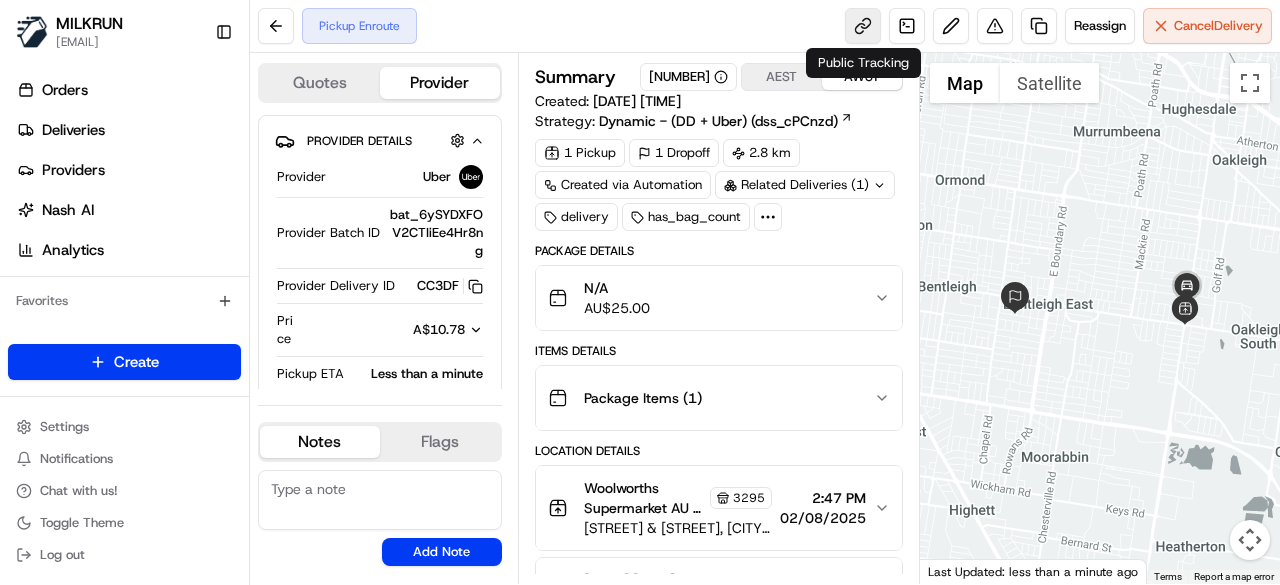 click at bounding box center (863, 26) 